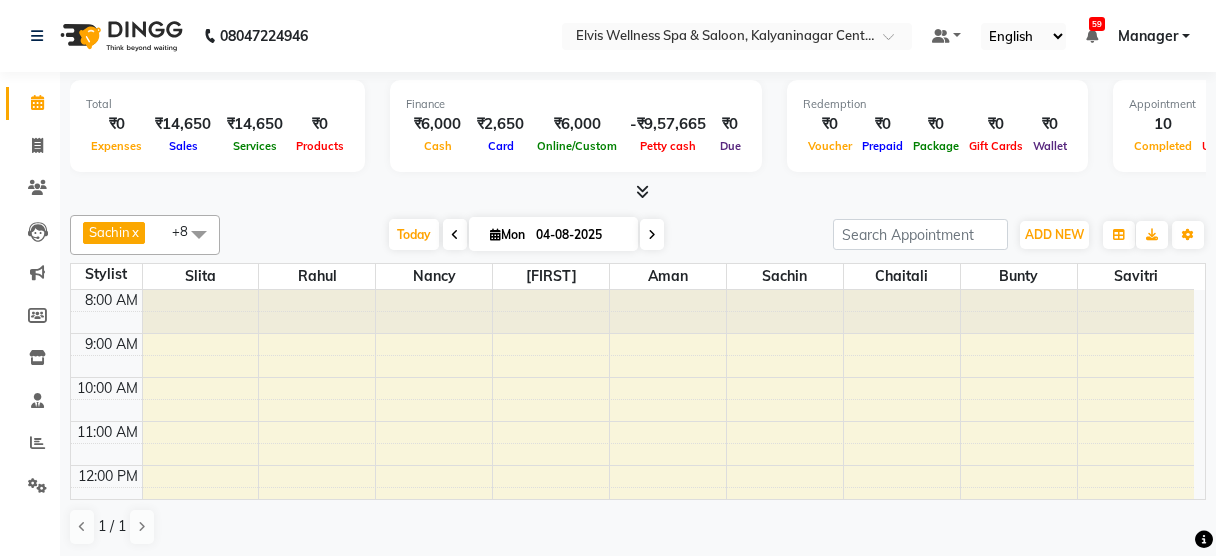 scroll, scrollTop: 0, scrollLeft: 0, axis: both 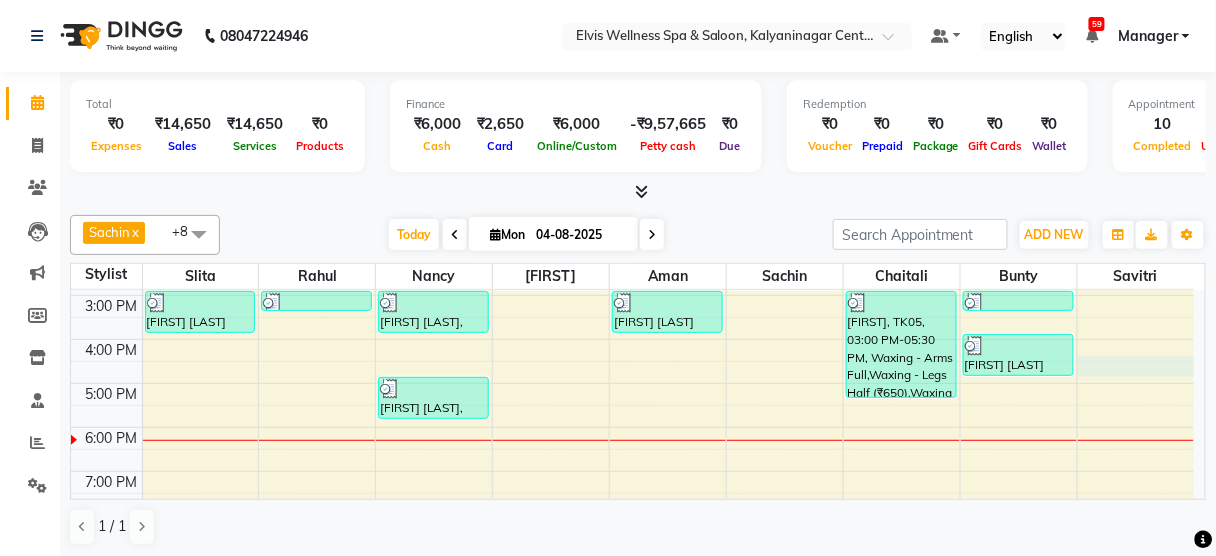 click on "8:00 AM 9:00 AM 10:00 AM 11:00 AM 12:00 PM 1:00 PM 2:00 PM 3:00 PM 4:00 PM 5:00 PM 6:00 PM 7:00 PM 8:00 PM 9:00 PM     [FIRST] [LAST] member, TK03, 03:00 PM-04:00 PM, Massage - Balinese Massage (60 Min)     [FIRST], TK04, 03:00 PM-03:30 PM, Hair wash & Blow Dry     [FIRST] [LAST], TK06, 03:00 PM-04:00 PM, Massage - Swedish Massage (60 Min)     [FIRST] [LAST], TK07, 05:00 PM-06:00 PM, Massage - Swedish Massage (60 Min)     [FIRST], TK01, 02:00 PM-03:00 PM, Massage - Swedish Massage (60 Min)     [FIRST] [LAST] member, TK03, 03:00 PM-04:00 PM, Massage - Balinese Massage (60 Min)     [FIRST], TK02, 02:30 PM-03:00 PM, Hair Cut - Male     [FIRST], TK05, 03:00 PM-05:30 PM, Waxing - Arms Full,Waxing - Legs Half (₹650),Waxing - Bikini line (₹500),Waxing - Bikini line (₹500),Waxing - Sides (₹300)     [FIRST], TK02, 03:00 PM-03:30 PM, Head massage     [FIRST] [LAST] member, TK08, 04:00 PM-05:00 PM, Hands & Feet Men - Premium Pedicure" at bounding box center [632, 295] 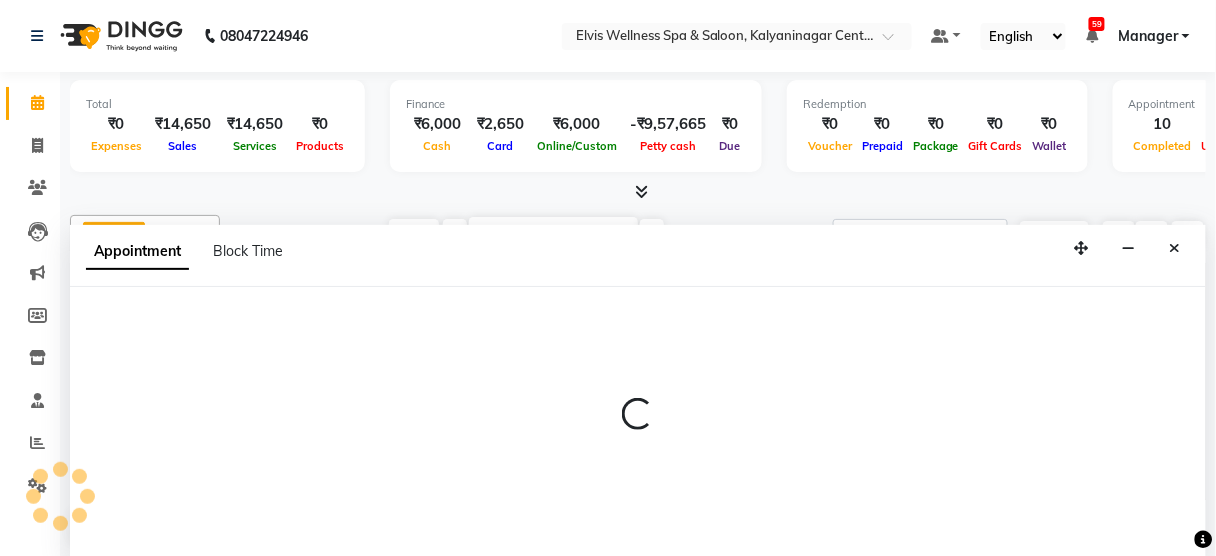 scroll, scrollTop: 0, scrollLeft: 0, axis: both 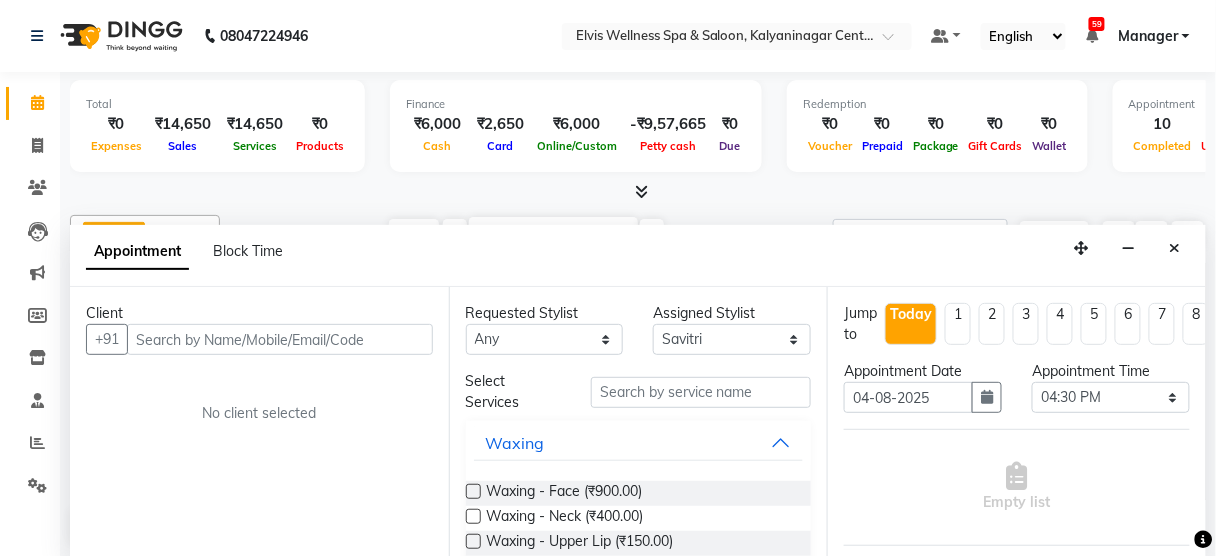 click at bounding box center (280, 339) 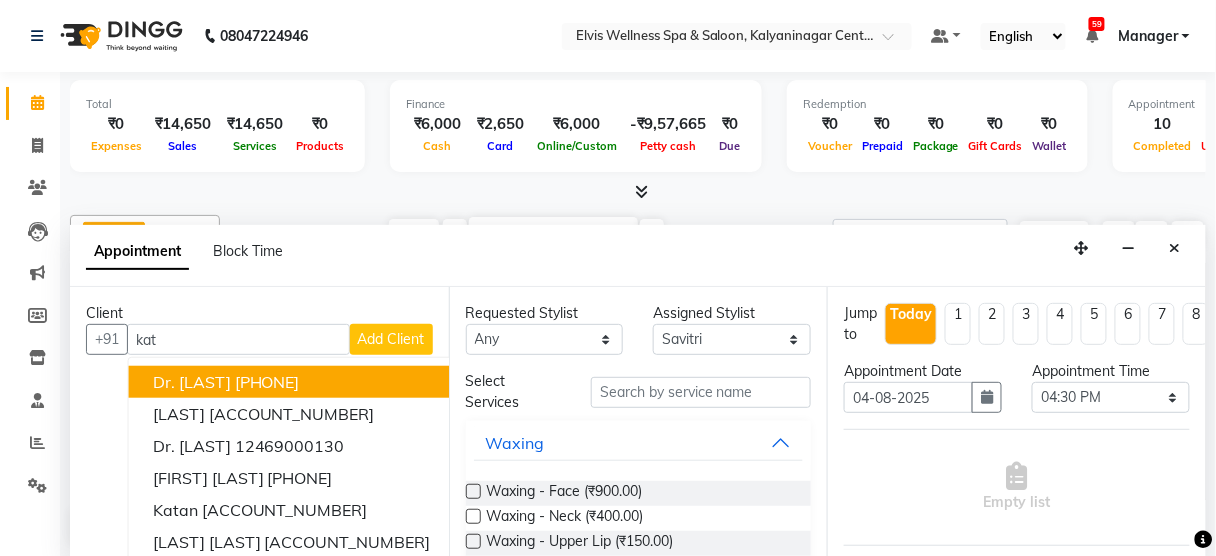 click on "[PHONE]" at bounding box center [267, 382] 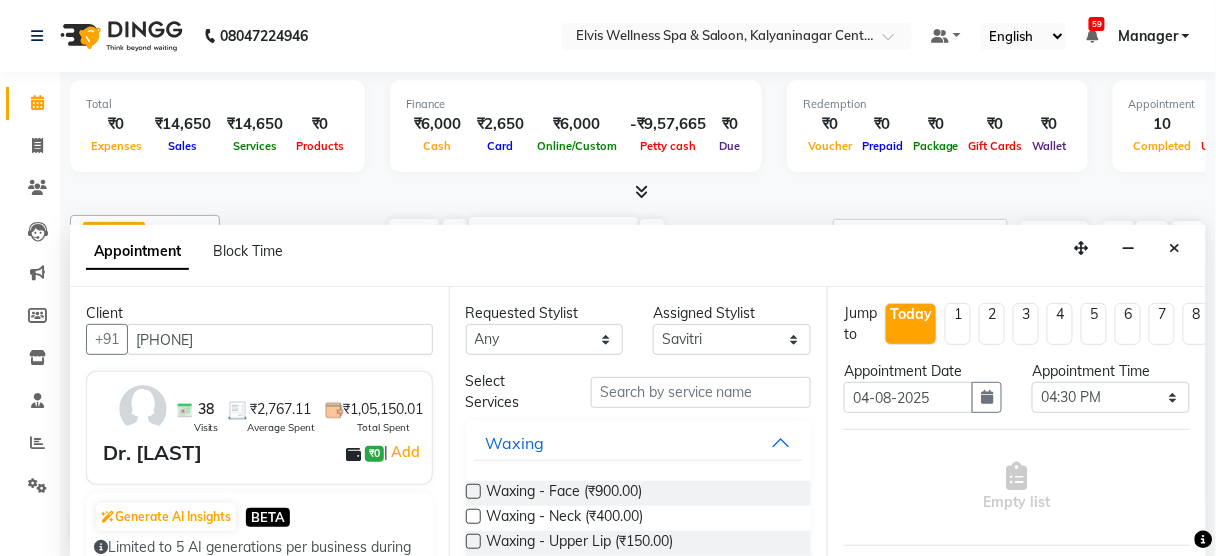 type on "[PHONE]" 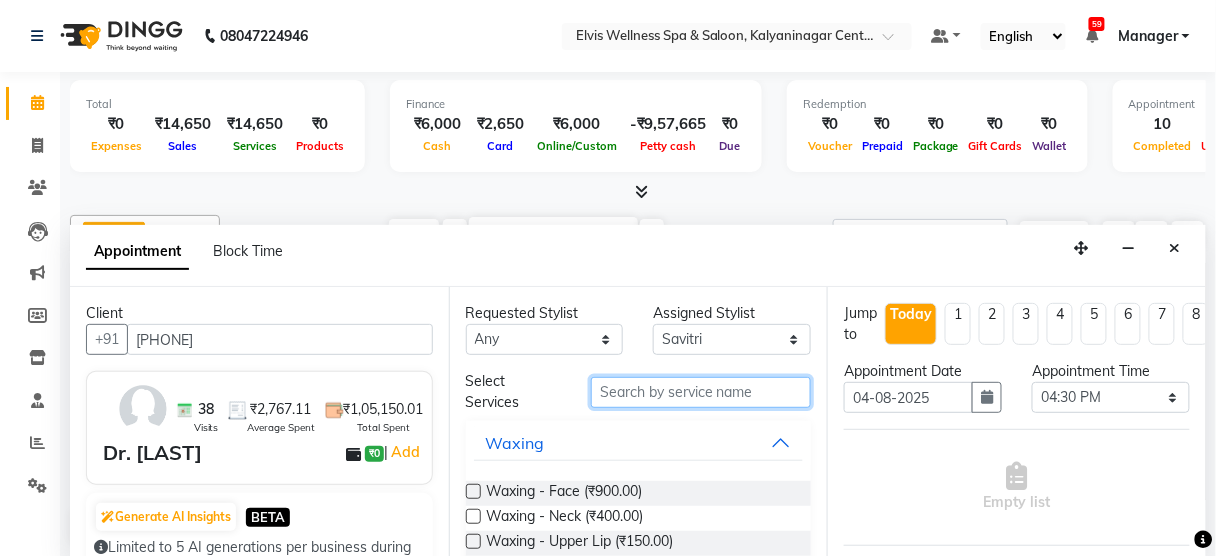 click at bounding box center (701, 392) 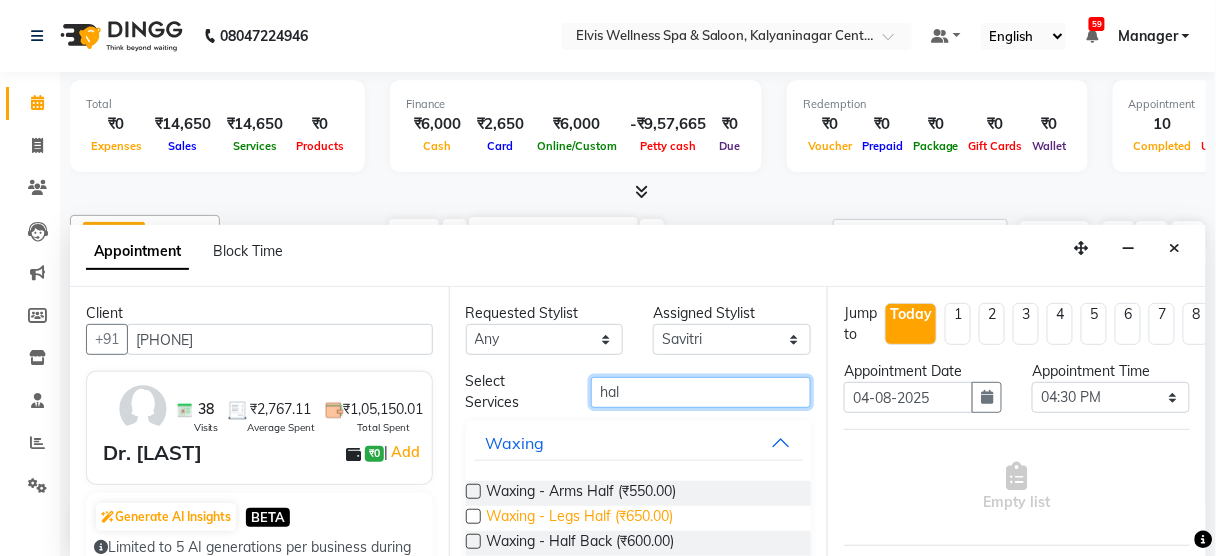 type on "hal" 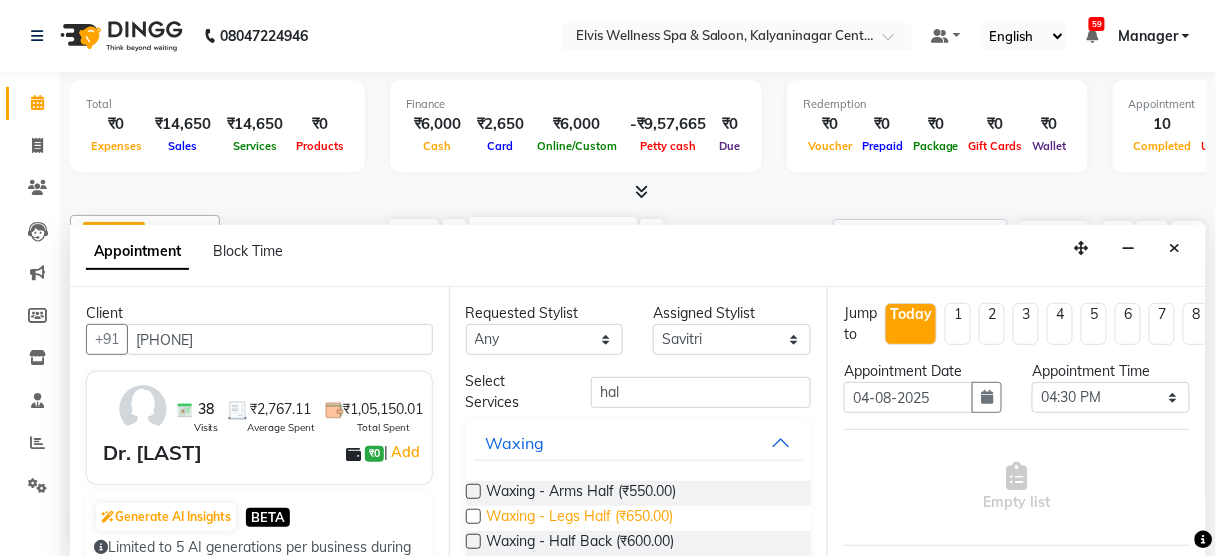 click on "Waxing - Legs Half (₹650.00)" at bounding box center [580, 518] 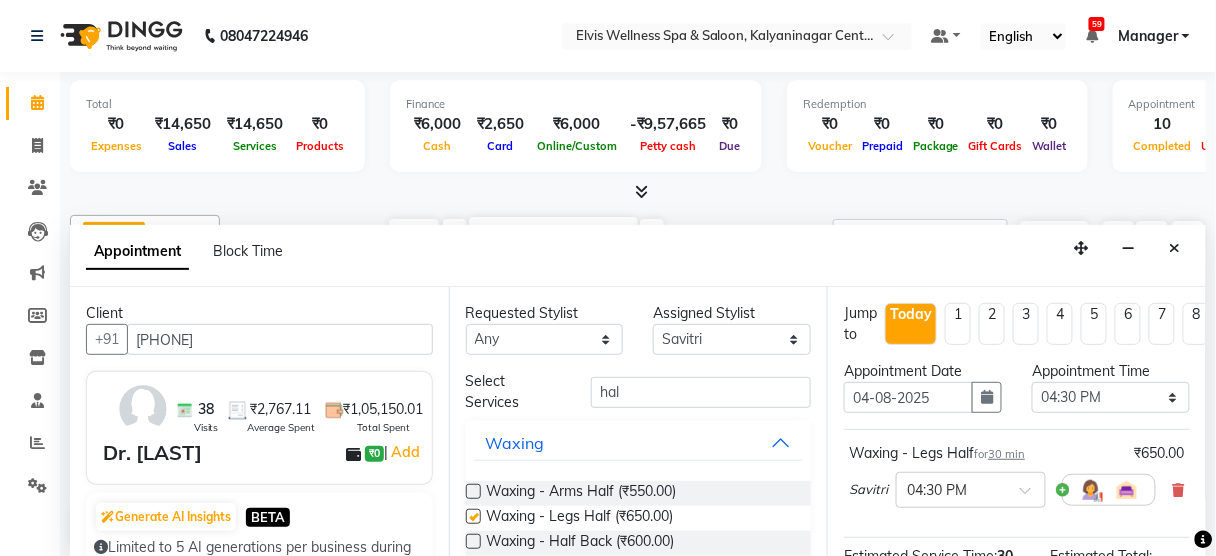 checkbox on "false" 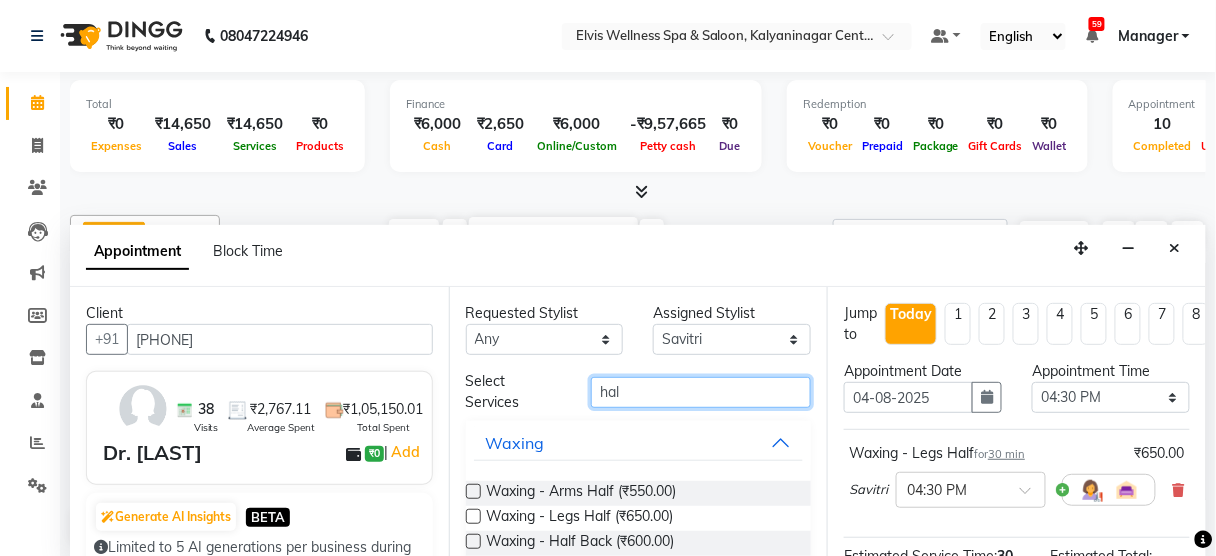 drag, startPoint x: 666, startPoint y: 390, endPoint x: 434, endPoint y: 437, distance: 236.7129 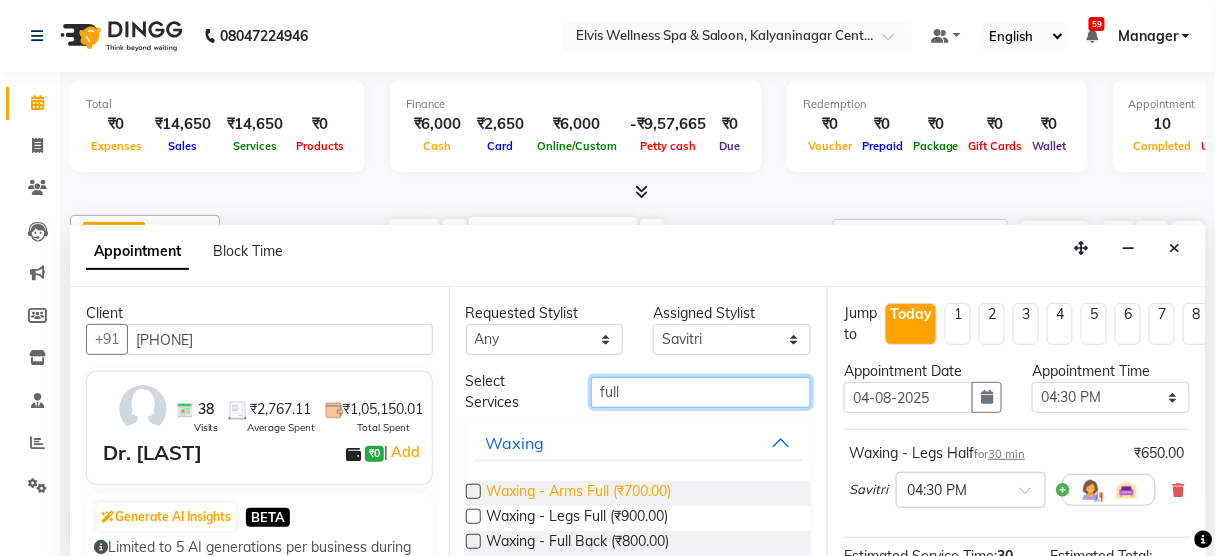 type on "full" 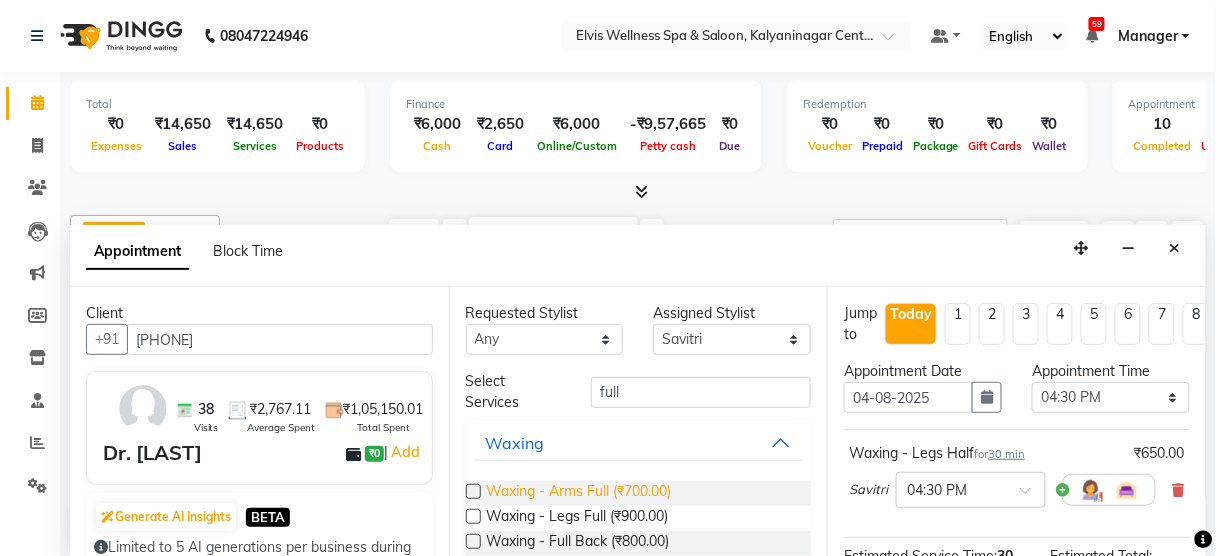 click on "Waxing - Arms Full (₹700.00)" at bounding box center (579, 493) 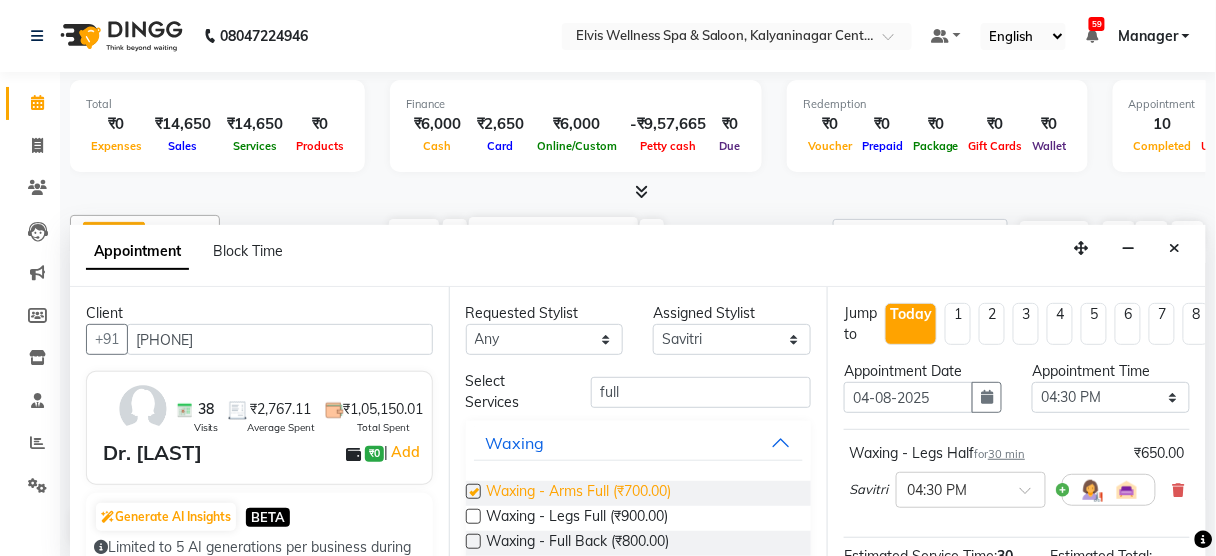 checkbox on "false" 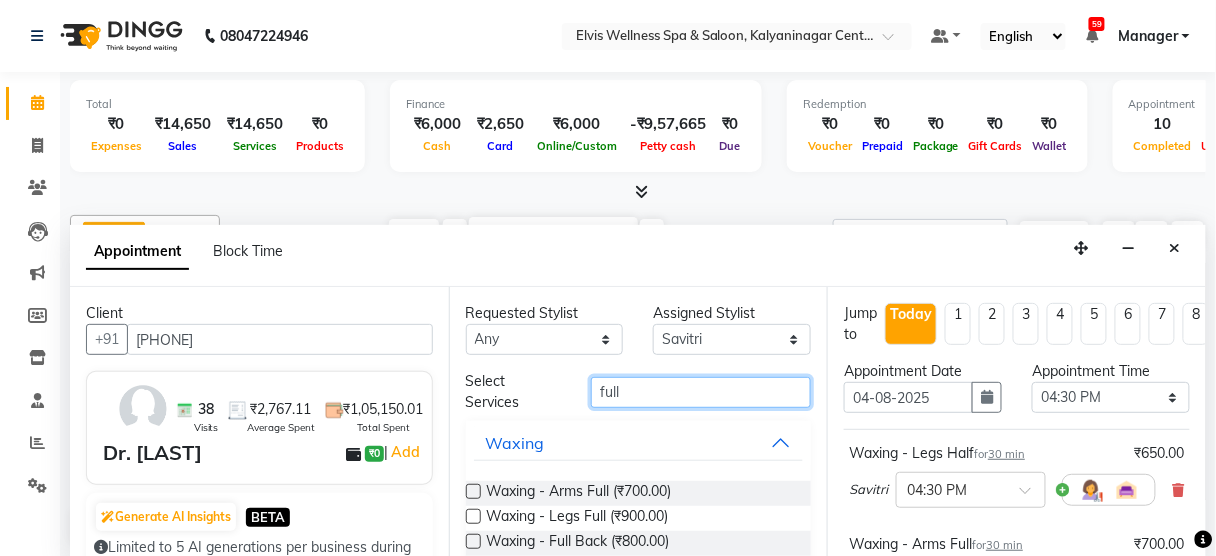 drag, startPoint x: 663, startPoint y: 388, endPoint x: 419, endPoint y: 402, distance: 244.4013 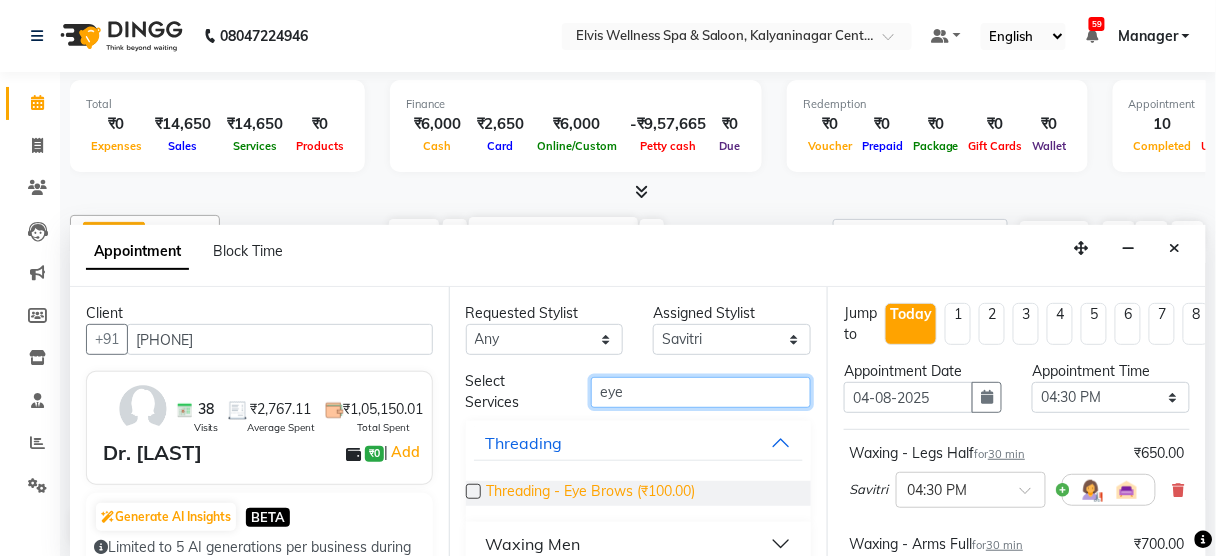 type on "eye" 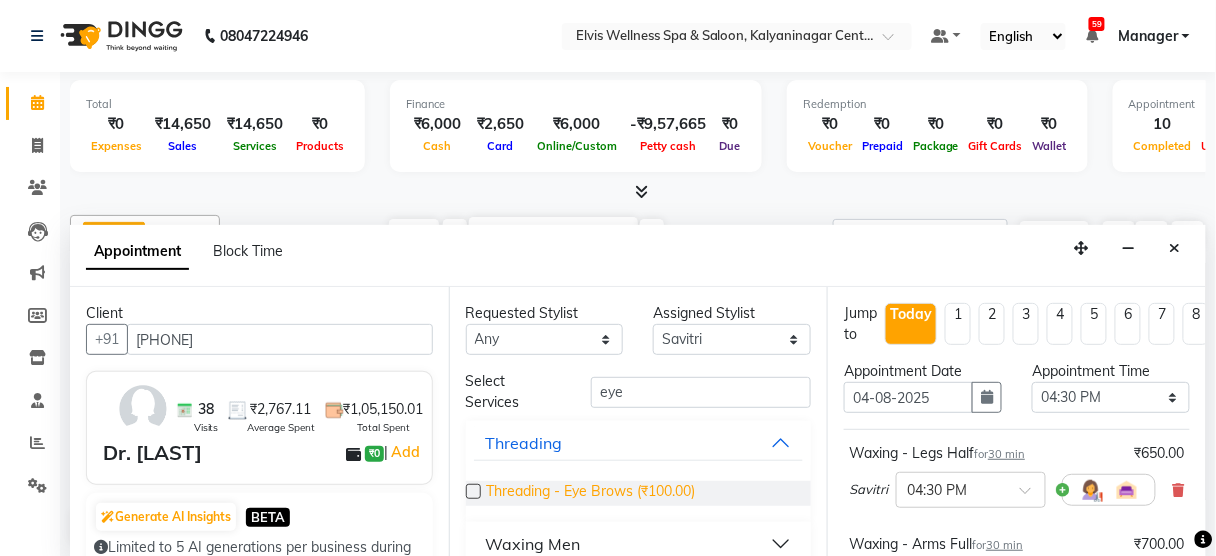 click on "Threading - Eye Brows (₹100.00)" at bounding box center (591, 493) 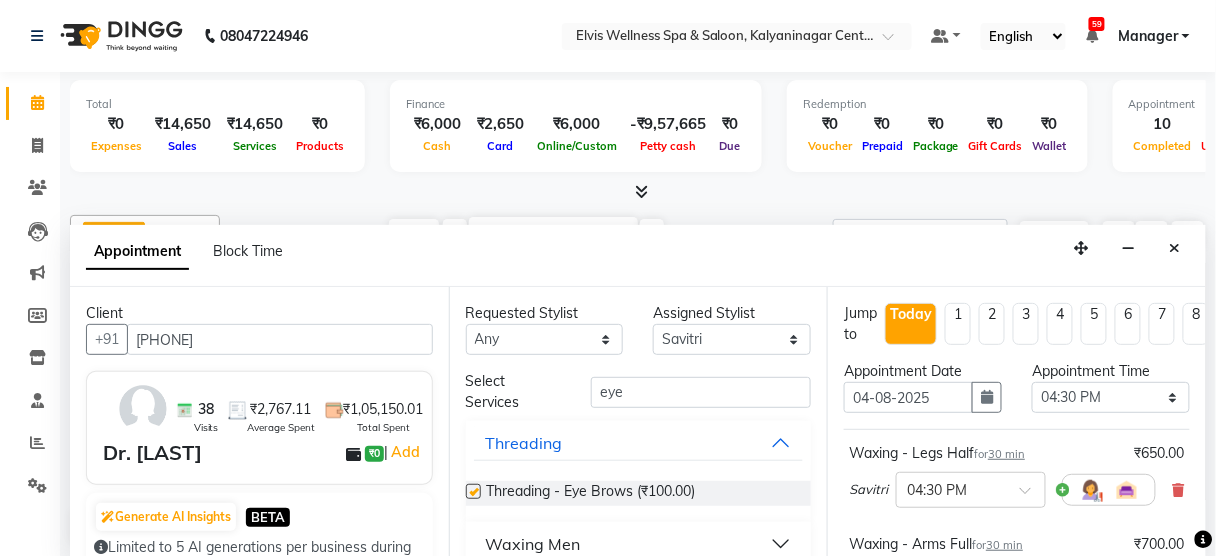 checkbox on "false" 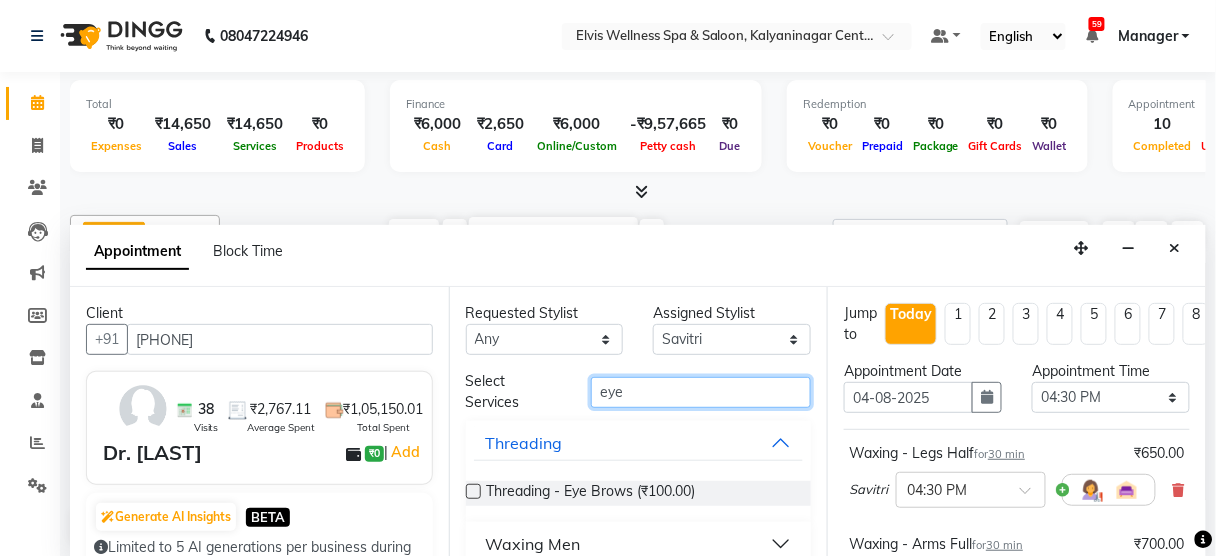 drag, startPoint x: 652, startPoint y: 388, endPoint x: 426, endPoint y: 419, distance: 228.1162 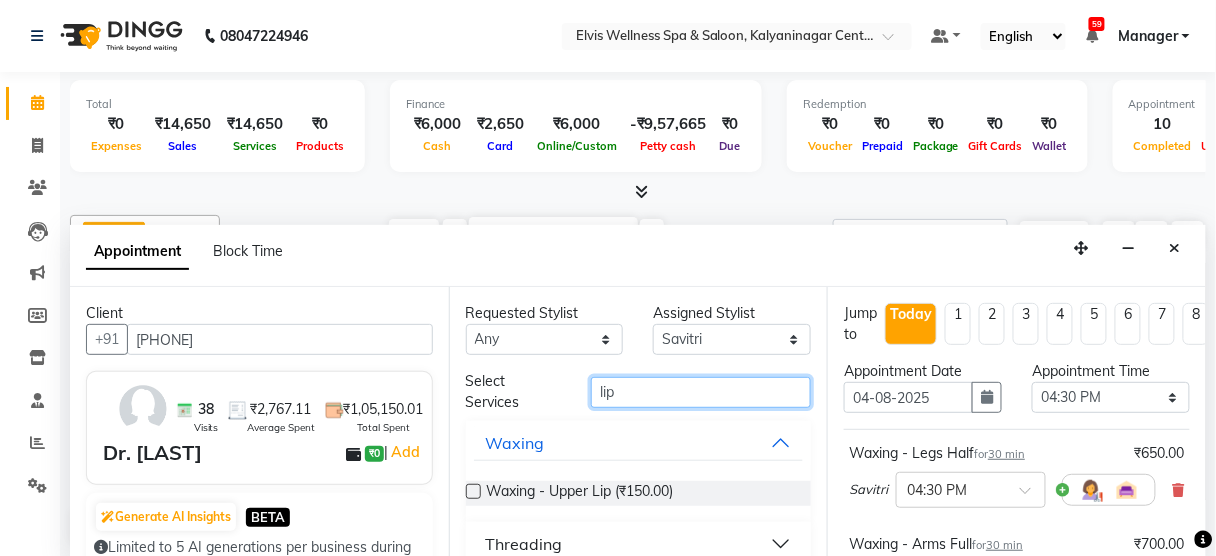 scroll, scrollTop: 110, scrollLeft: 0, axis: vertical 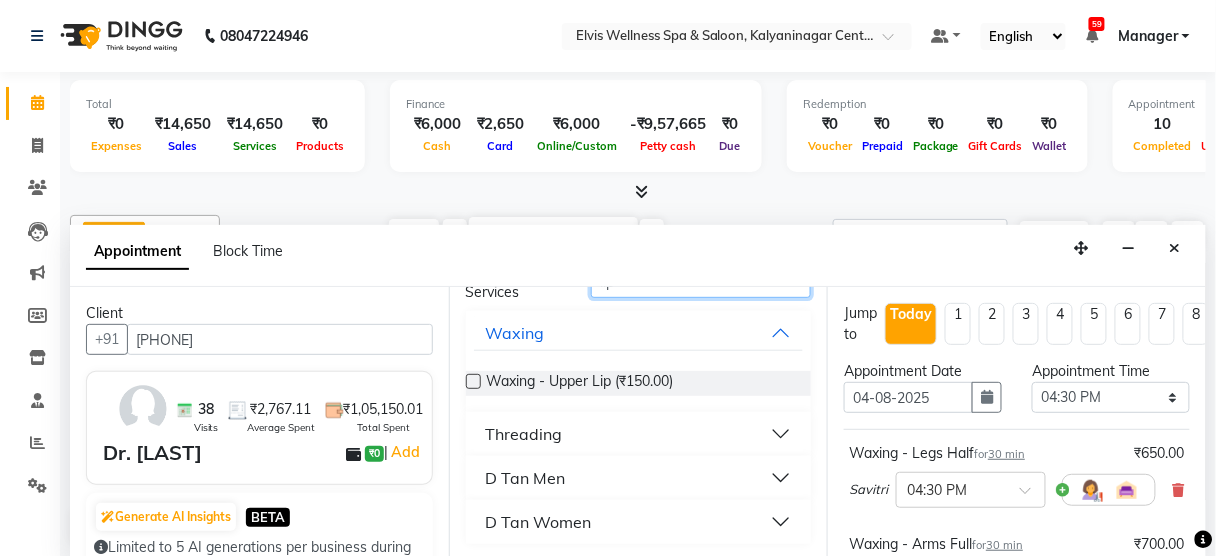 type on "lip" 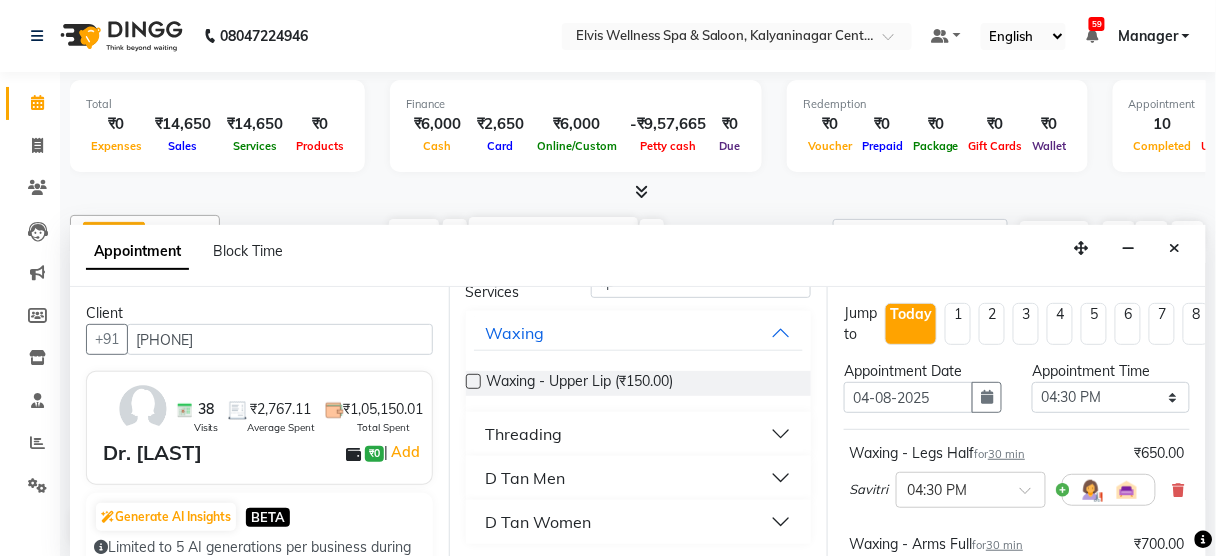 click on "Threading" at bounding box center [524, 434] 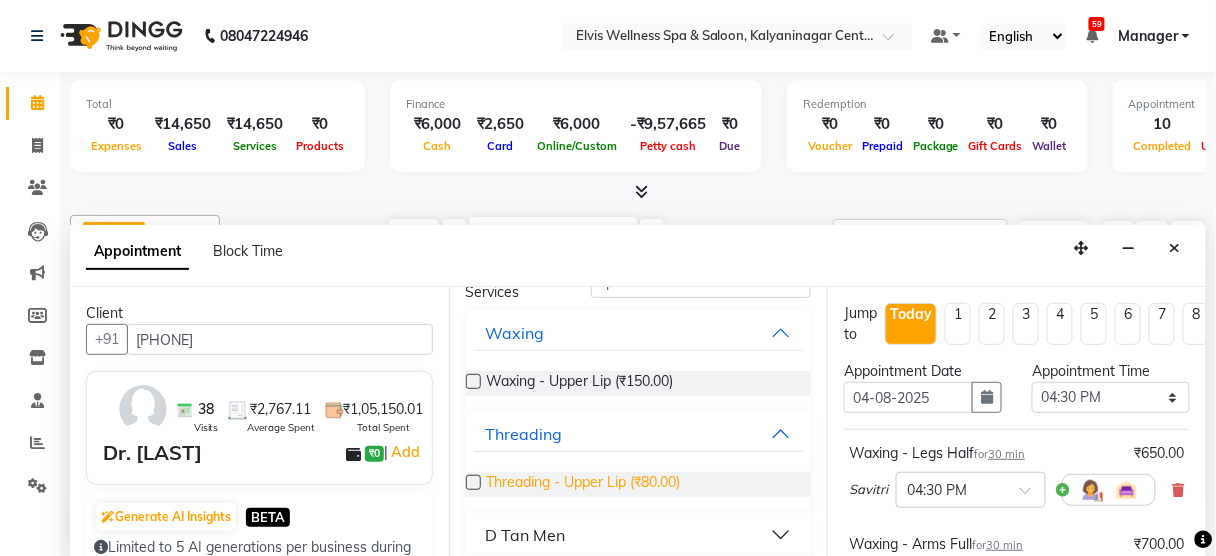click on "Threading - Upper Lip (₹80.00)" at bounding box center (584, 484) 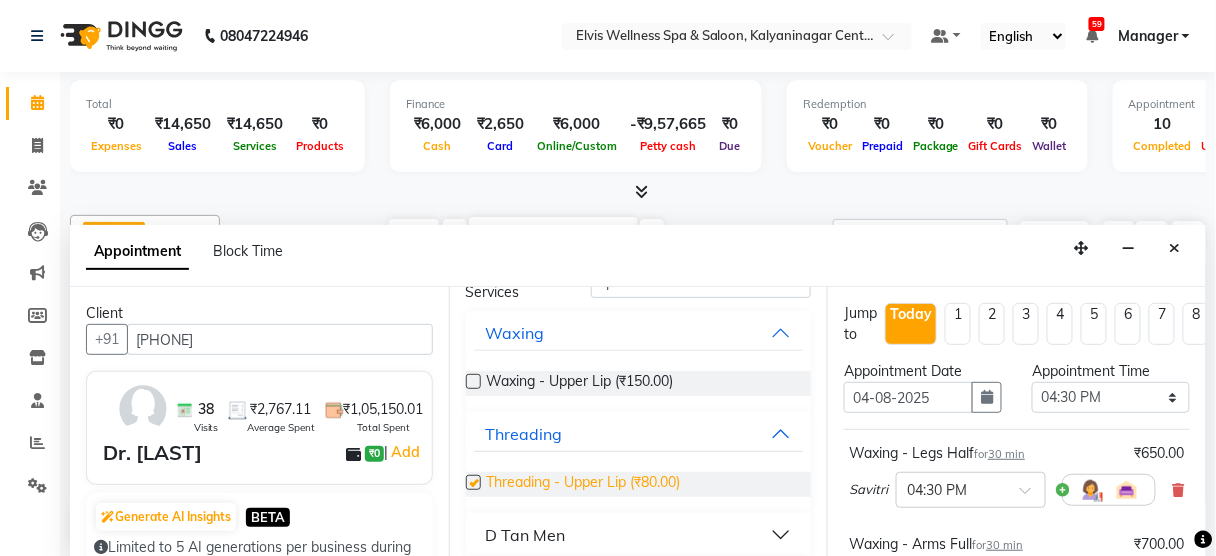checkbox on "false" 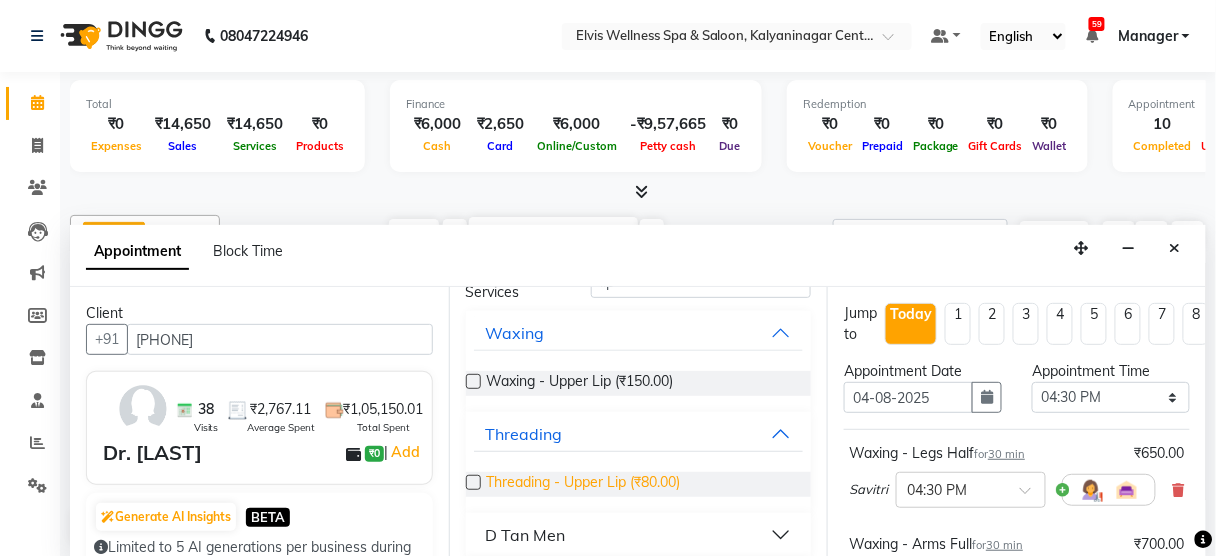 scroll, scrollTop: 0, scrollLeft: 0, axis: both 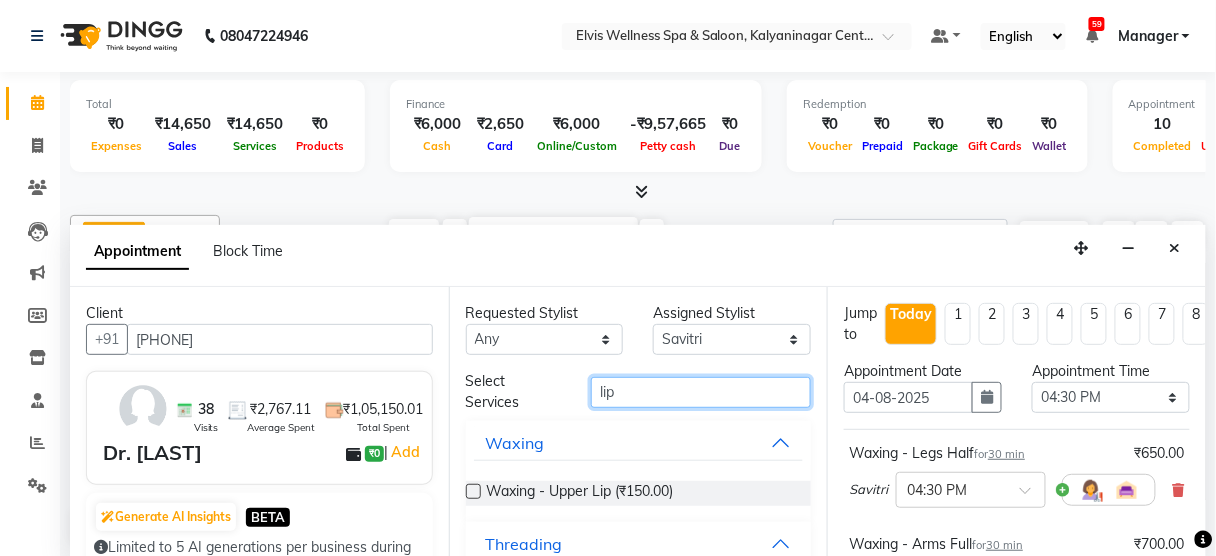 drag, startPoint x: 660, startPoint y: 394, endPoint x: 379, endPoint y: 490, distance: 296.94614 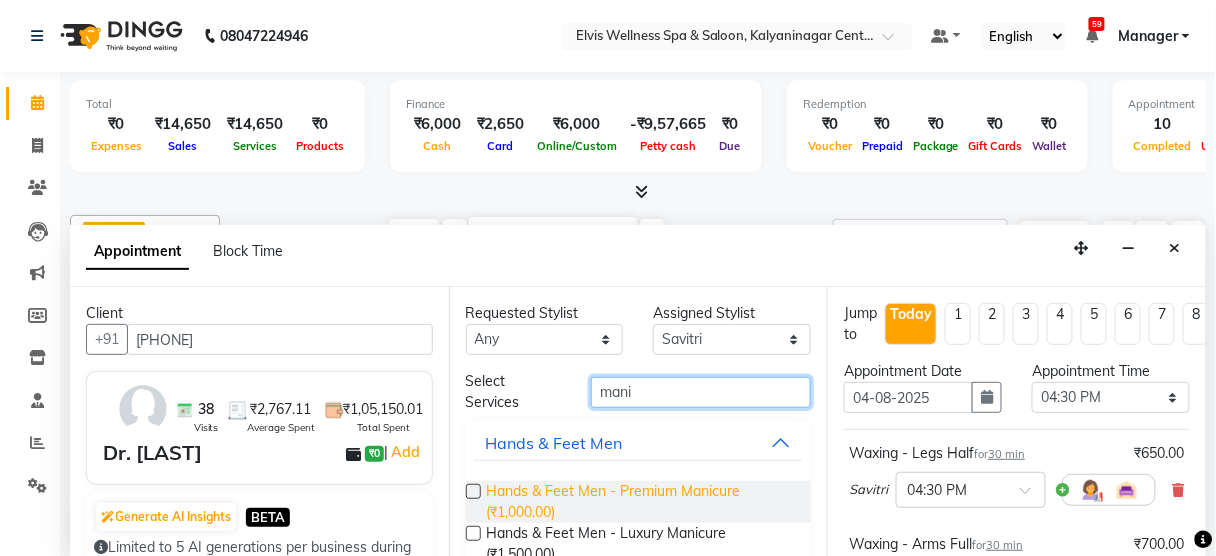 type on "mani" 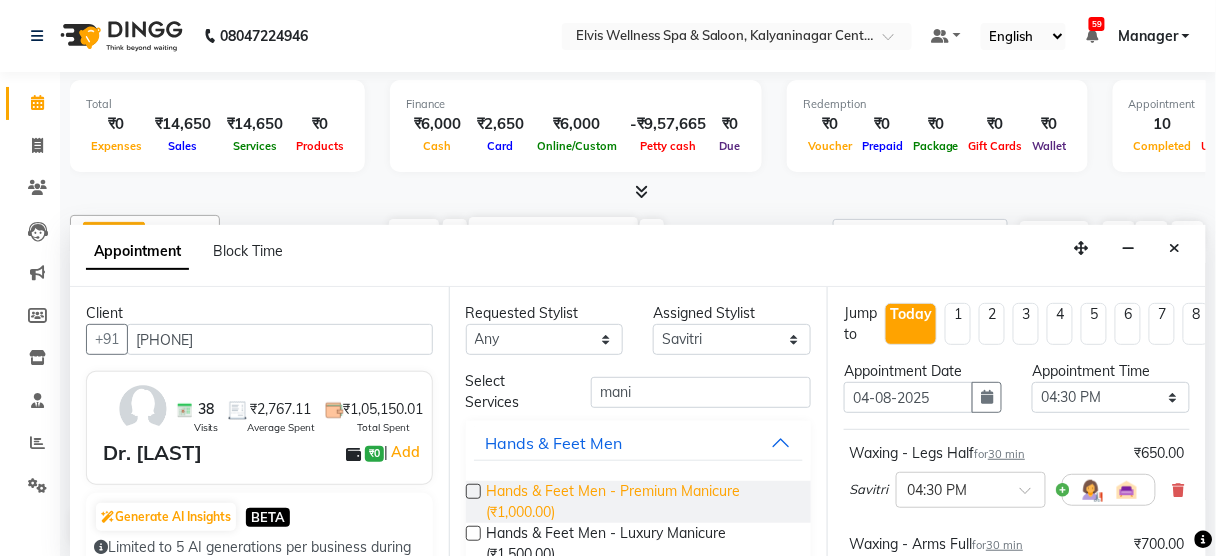 click on "Hands & Feet Men - Premium Manicure (₹1,000.00)" at bounding box center (641, 502) 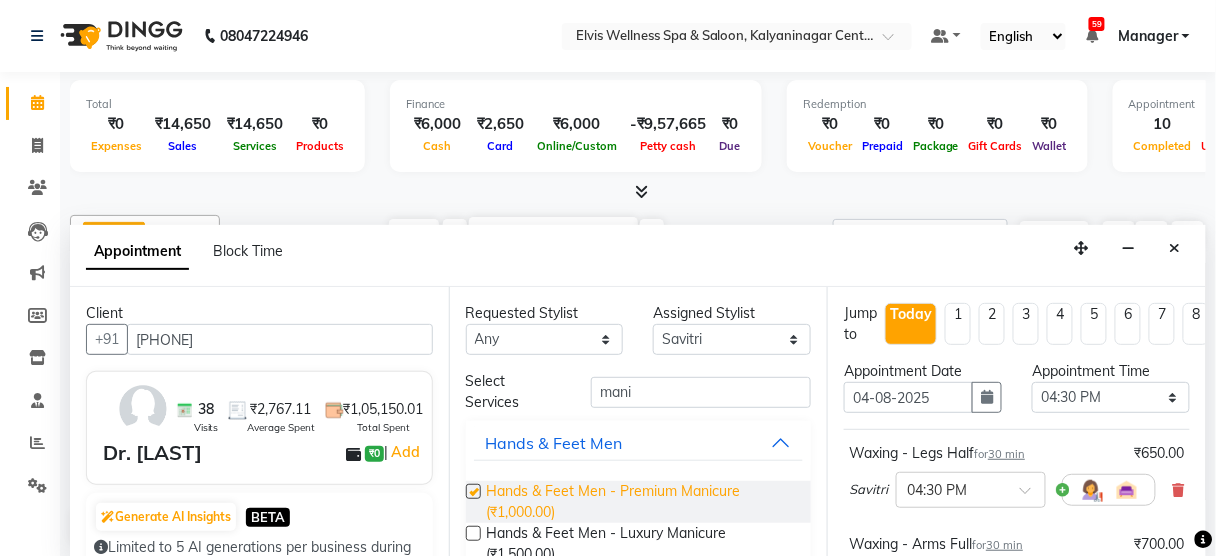 checkbox on "false" 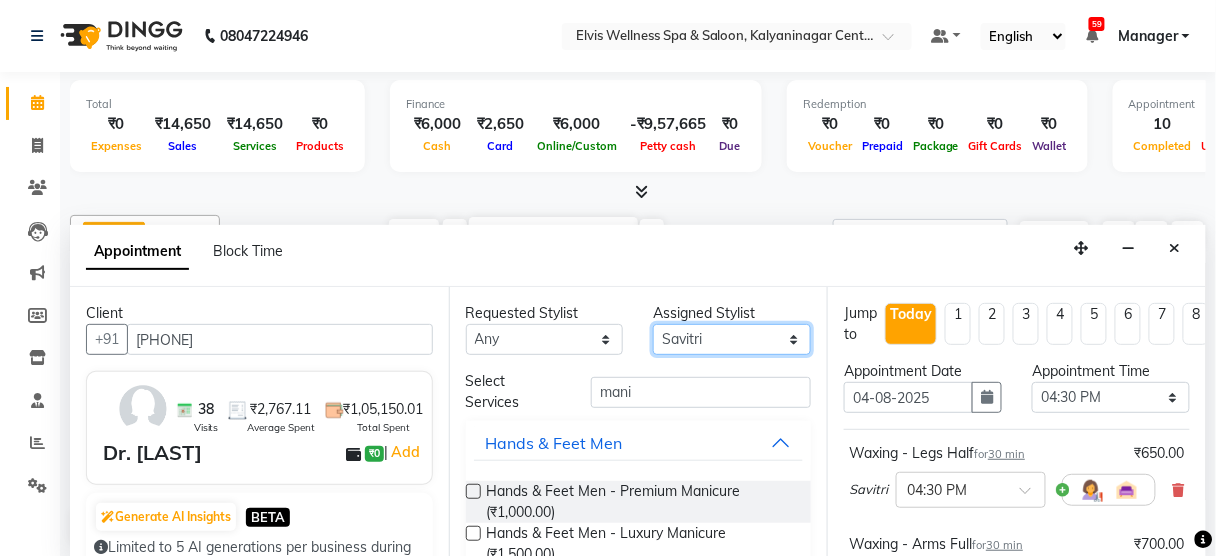 click on "Select Aien Aman among Anju Anna baner staff Bepeto Bunty Chaitali Eunice Jay Katrin Khumpo kothrud staff KP staff Kundan lachu Lelen Lucy Manager Marvin Masoni mimin Ming nancy Noang Rahul RAMBO Reena Sachin sarla Savitri slita Sumitra Thon Viman nagar staff yanchen" at bounding box center (732, 339) 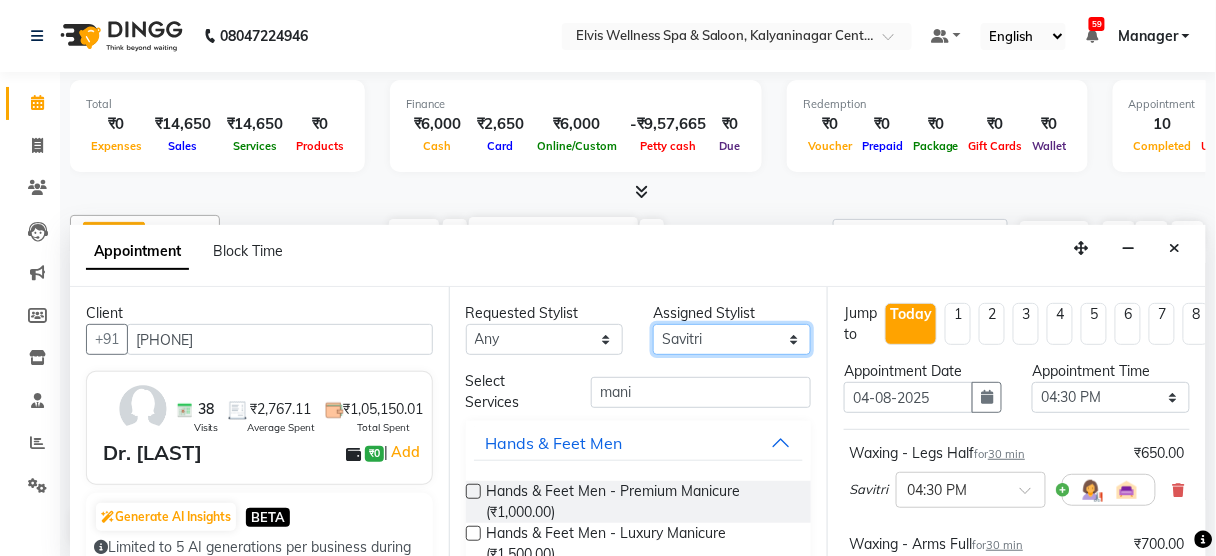 click on "Select Aien Aman among Anju Anna baner staff Bepeto Bunty Chaitali Eunice Jay Katrin Khumpo kothrud staff KP staff Kundan lachu Lelen Lucy Manager Marvin Masoni mimin Ming nancy Noang Rahul RAMBO Reena Sachin sarla Savitri slita Sumitra Thon Viman nagar staff yanchen" at bounding box center [732, 339] 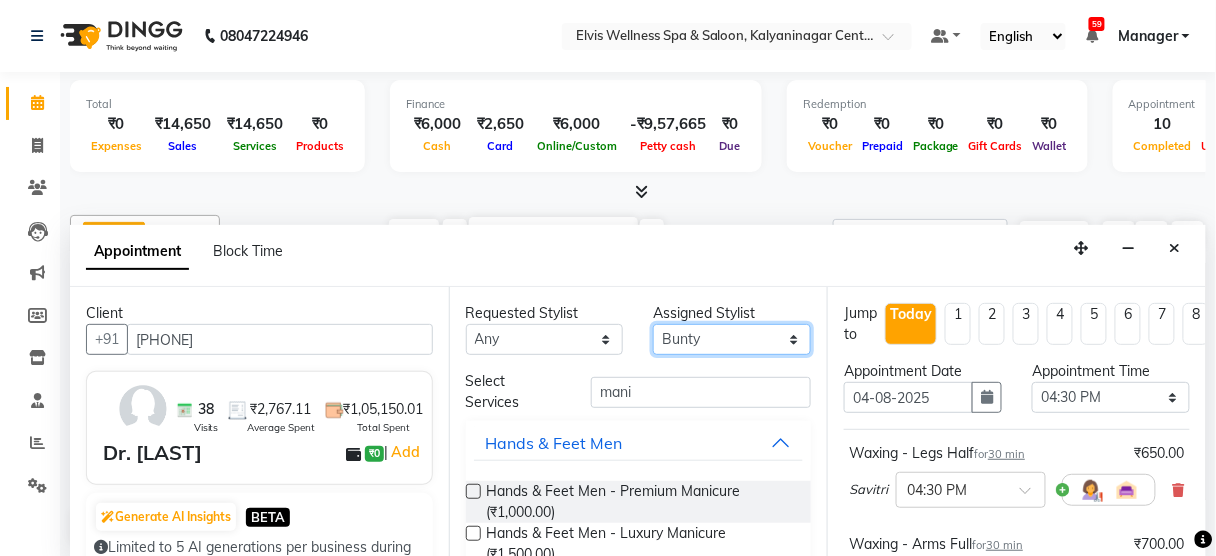 click on "Select Aien Aman among Anju Anna baner staff Bepeto Bunty Chaitali Eunice Jay Katrin Khumpo kothrud staff KP staff Kundan lachu Lelen Lucy Manager Marvin Masoni mimin Ming nancy Noang Rahul RAMBO Reena Sachin sarla Savitri slita Sumitra Thon Viman nagar staff yanchen" at bounding box center [732, 339] 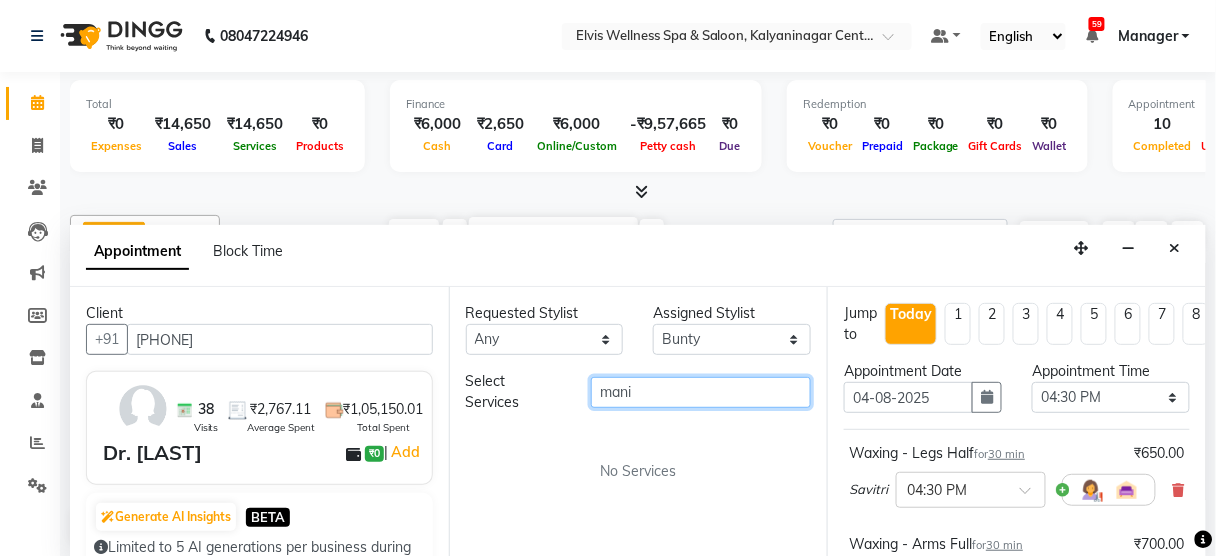drag, startPoint x: 636, startPoint y: 383, endPoint x: 524, endPoint y: 402, distance: 113.600174 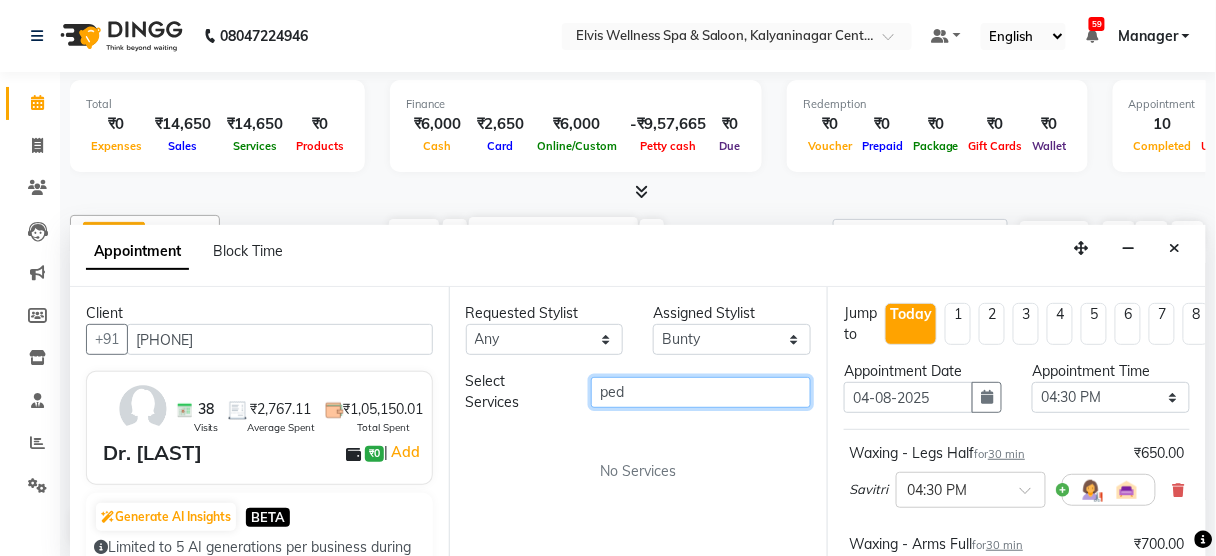 click on "ped" at bounding box center [701, 392] 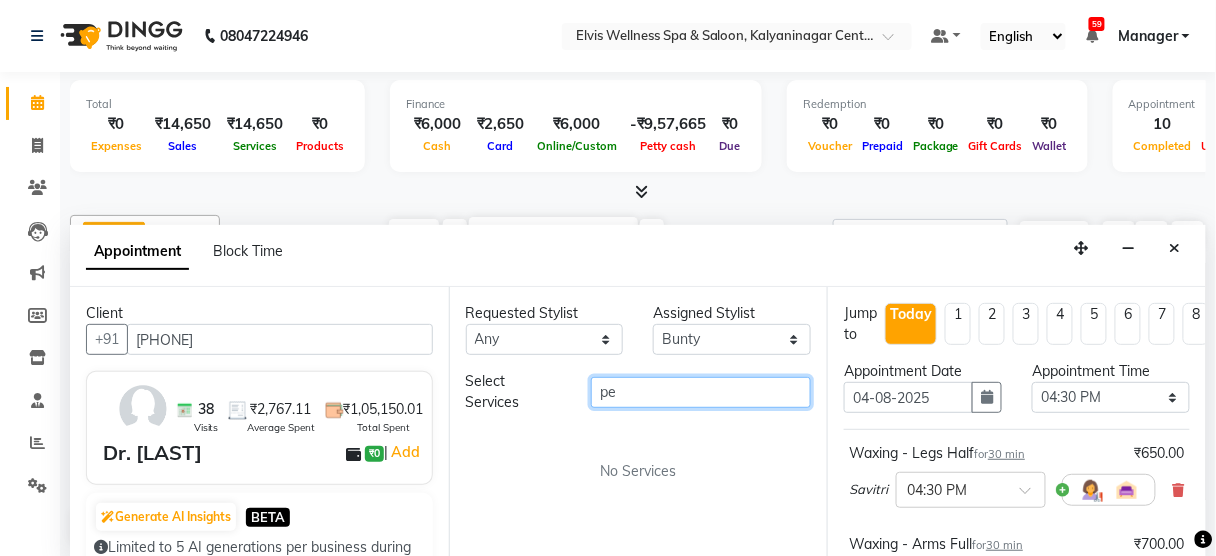 type on "p" 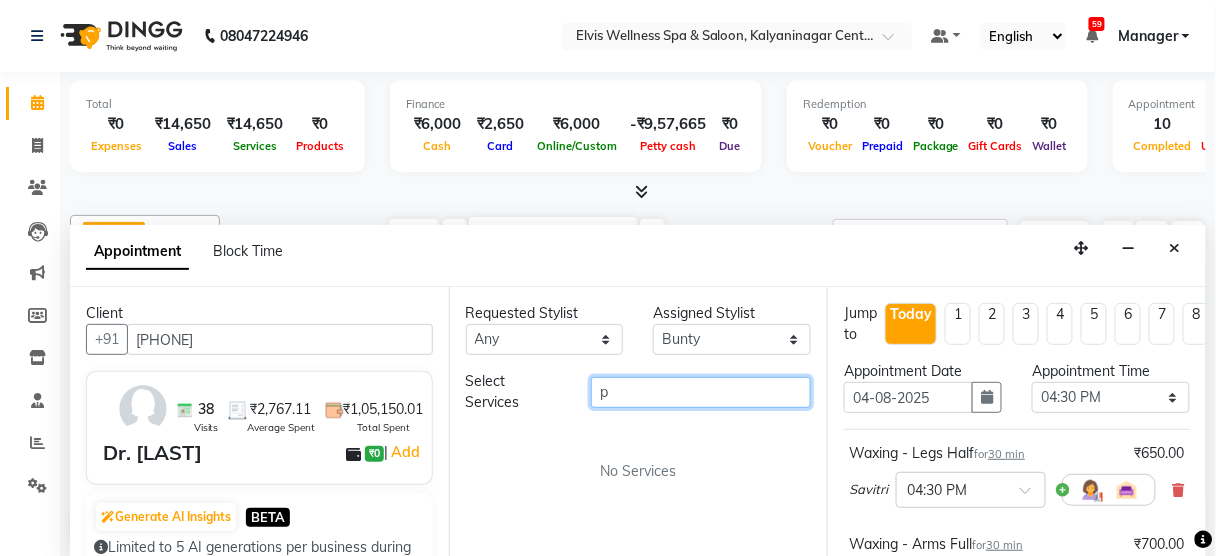 type 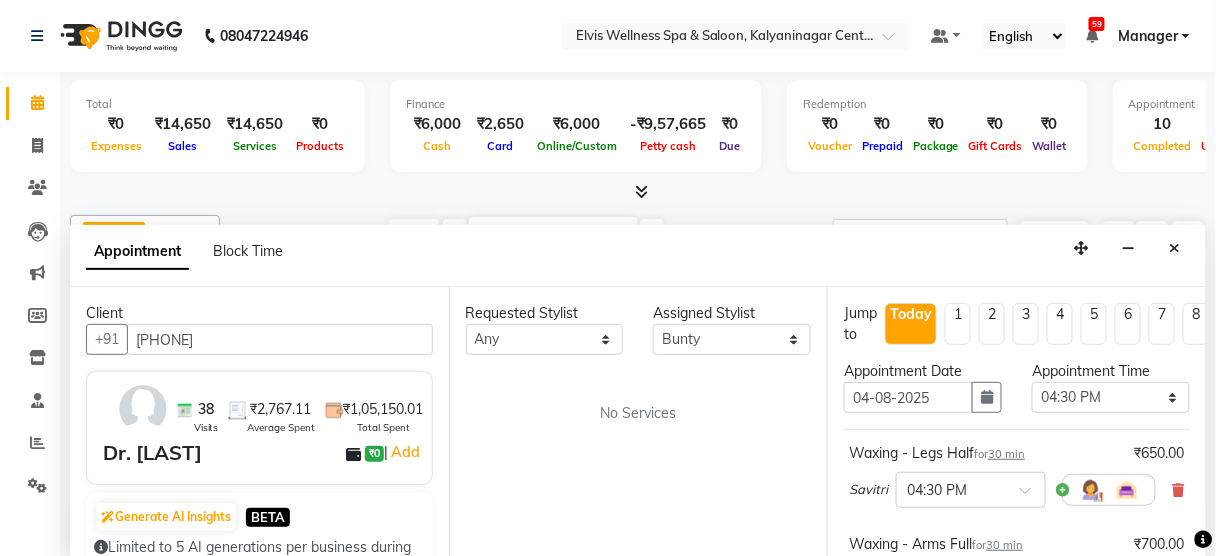 scroll, scrollTop: 0, scrollLeft: 0, axis: both 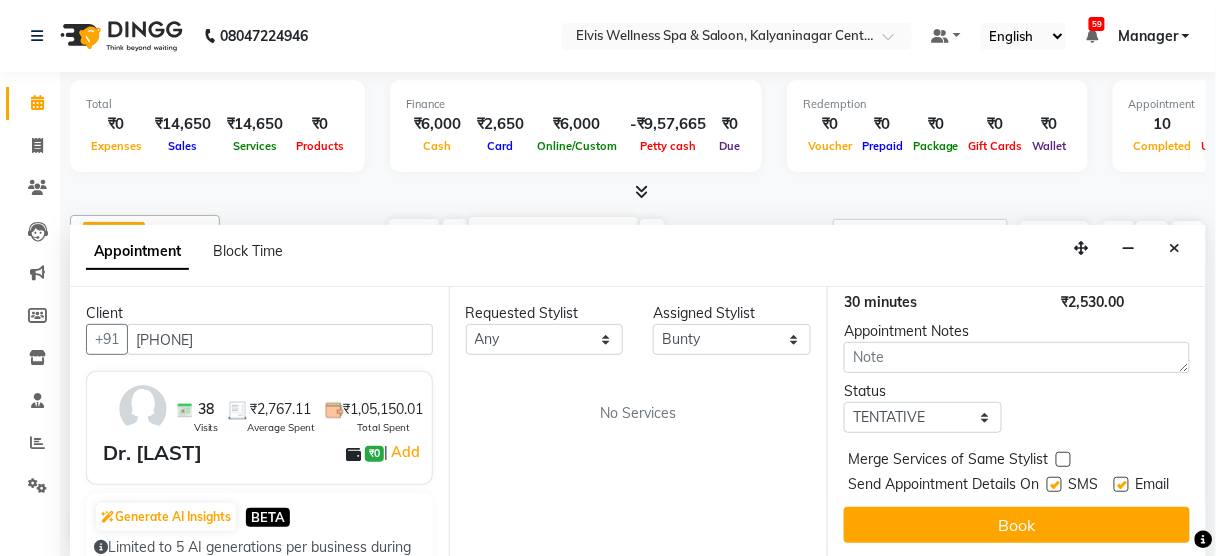 click at bounding box center (1054, 484) 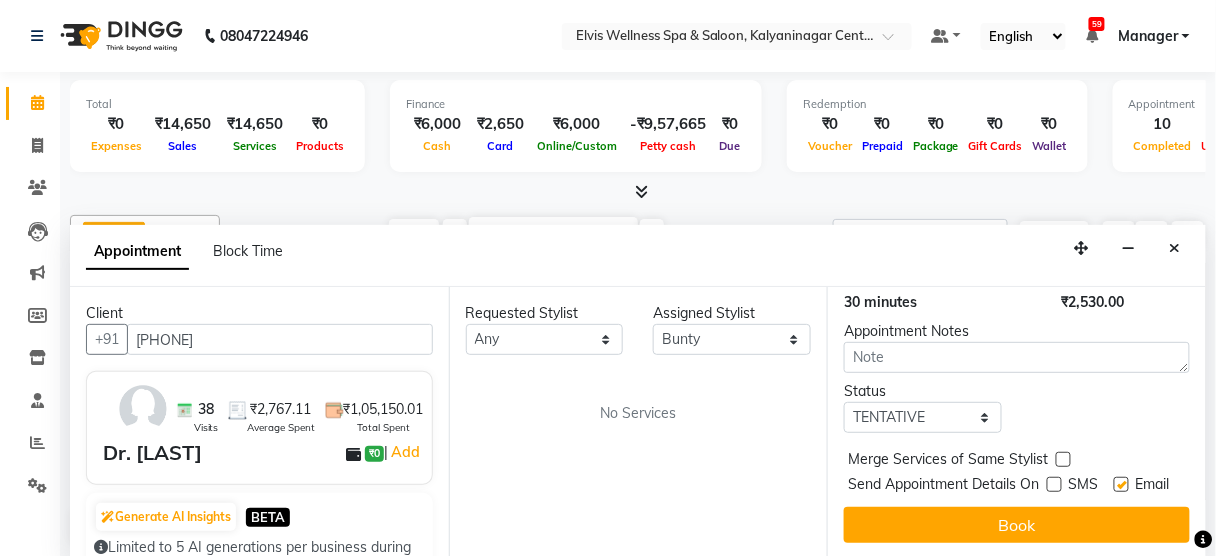 click on "Jump to Today 1 2 3 4 5 6 7 8 Weeks Appointment Date 04-08-2025 Appointment Time Select 09:00 AM 09:15 AM 09:30 AM 09:45 AM 10:00 AM 10:15 AM 10:30 AM 10:45 AM 11:00 AM 11:15 AM 11:30 AM 11:45 AM 12:00 PM 12:15 PM 12:30 PM 12:45 PM 01:00 PM 01:15 PM 01:30 PM 01:45 PM 02:00 PM 02:15 PM 02:30 PM 02:45 PM 03:00 PM 03:15 PM 03:30 PM 03:45 PM 04:00 PM 04:15 PM 04:30 PM 04:45 PM 05:00 PM 05:15 PM 05:30 PM 05:45 PM 06:00 PM 06:15 PM 06:30 PM 06:45 PM 07:00 PM 07:15 PM 07:30 PM 07:45 PM 08:00 PM 08:15 PM 08:30 PM 08:45 PM 09:00 PM 09:15 PM 09:30 PM Waxing - Legs Half   for  30 min ₹650.00 [FIRST] × 04:30 PM Waxing - Arms Full   for  30 min ₹700.00 [FIRST] × 05:00 PM Threading - Eye Brows   for  15 min ₹100.00 [FIRST] × 05:30 PM Threading - Upper Lip   for  15 min ₹80.00 [FIRST] × 05:45 PM Hands & Feet Men - Premium Manicure   for  1 hr ₹1,000.00 [FIRST] × 06:00 PM Estimated Service Time:  2 hours 30 minutes Estimated Total:  ₹2,530.00 Appointment Notes Status Select TENTATIVE CONFIRM CHECK-IN SMS" at bounding box center [1016, 423] 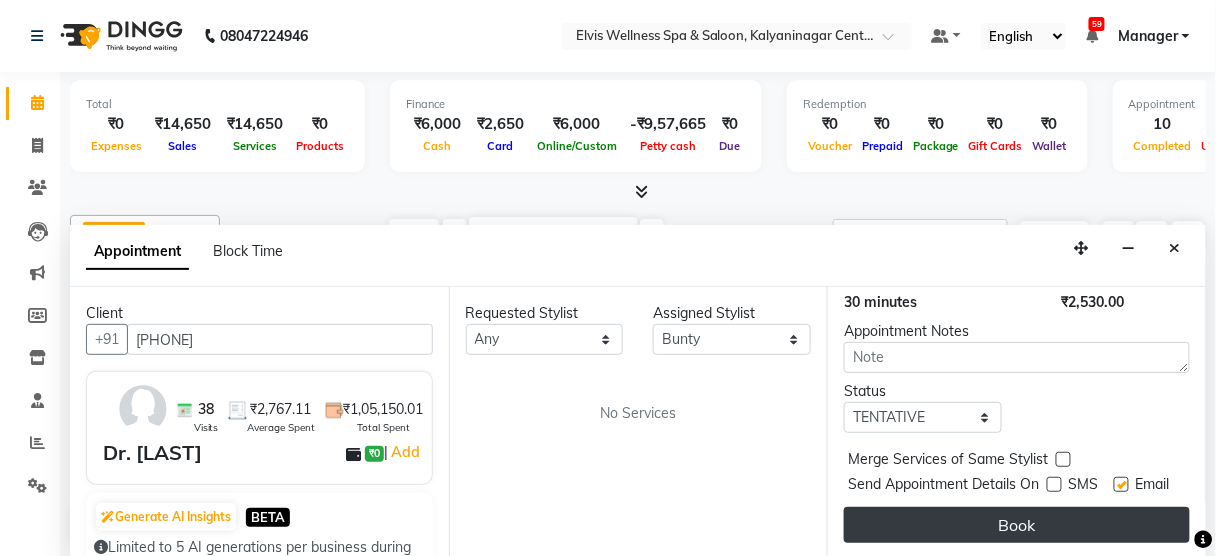 click on "Book" at bounding box center (1017, 525) 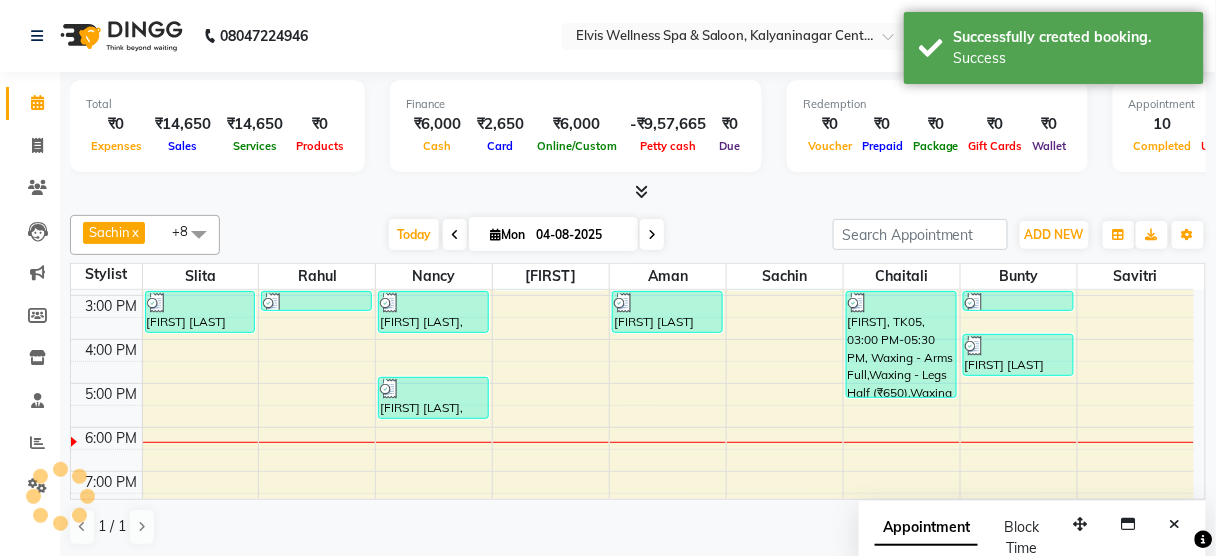 scroll, scrollTop: 0, scrollLeft: 0, axis: both 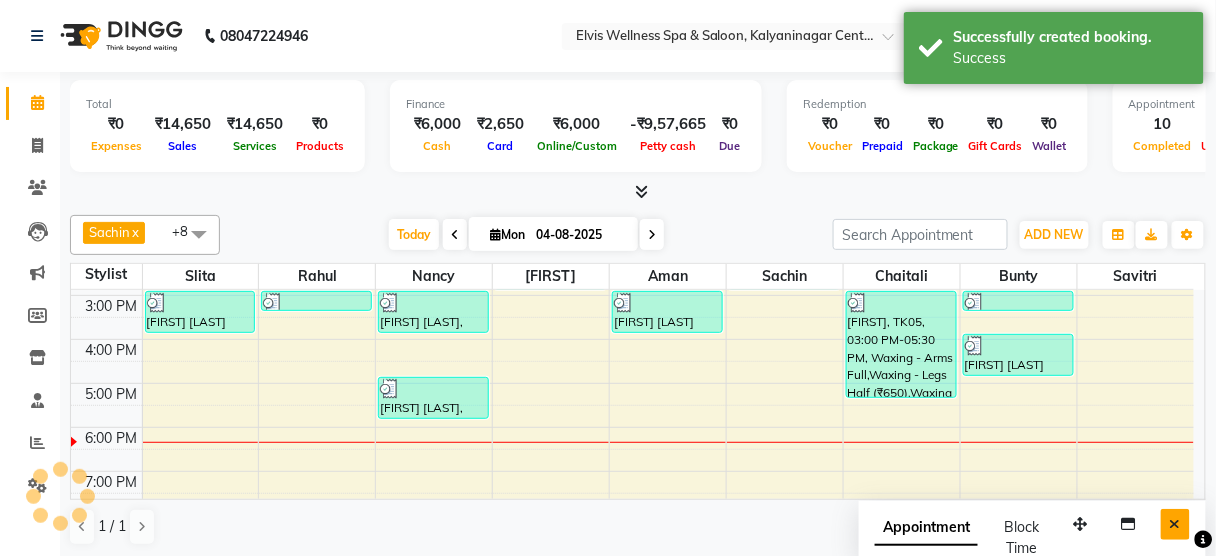 click at bounding box center [1175, 524] 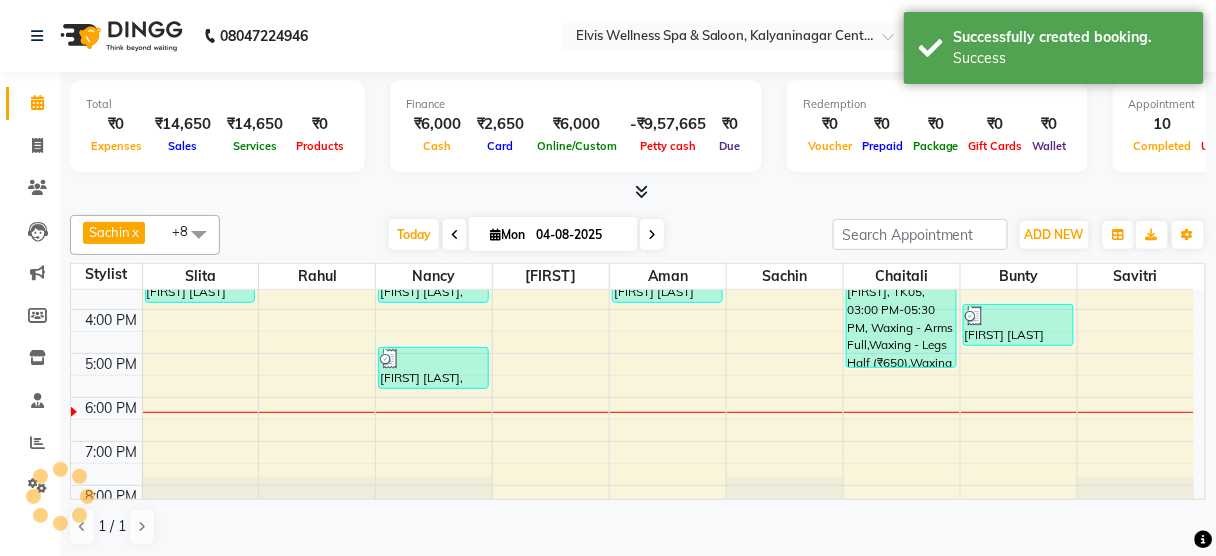 scroll, scrollTop: 334, scrollLeft: 0, axis: vertical 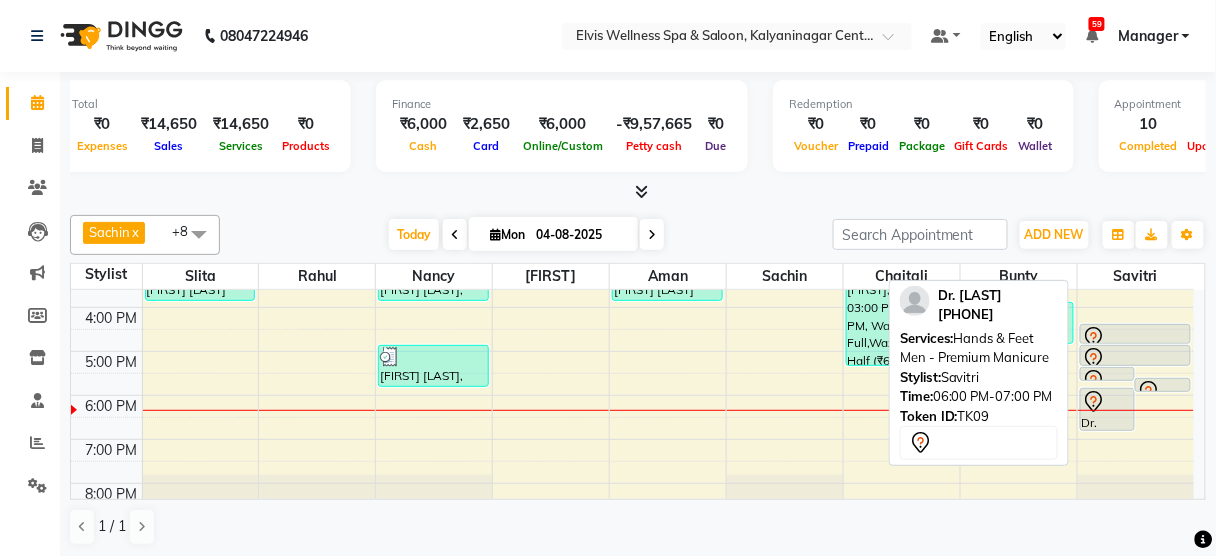 click at bounding box center (1108, 402) 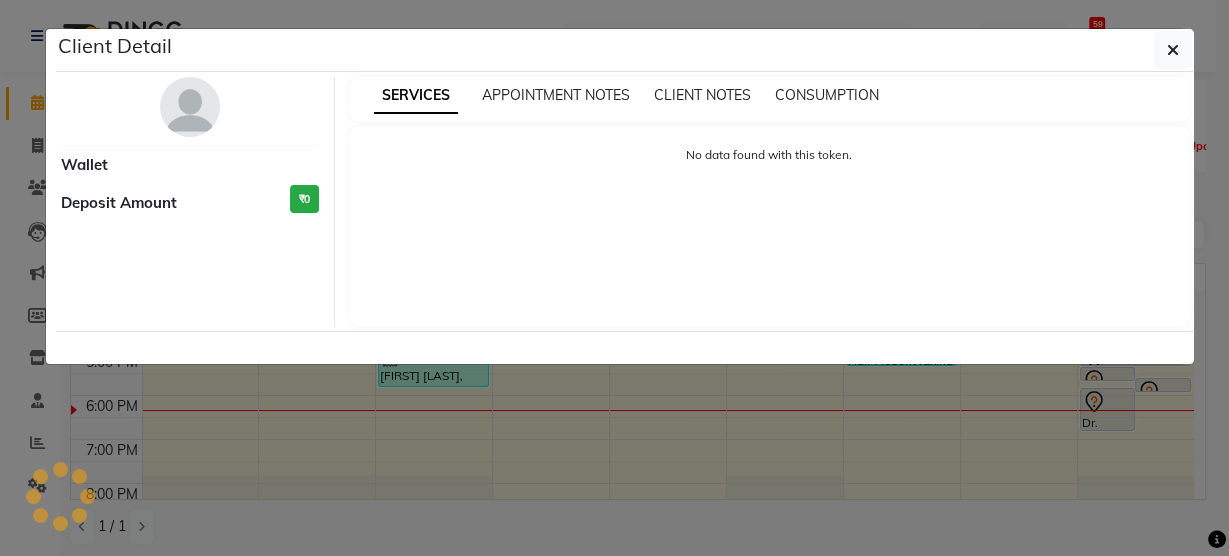 select on "7" 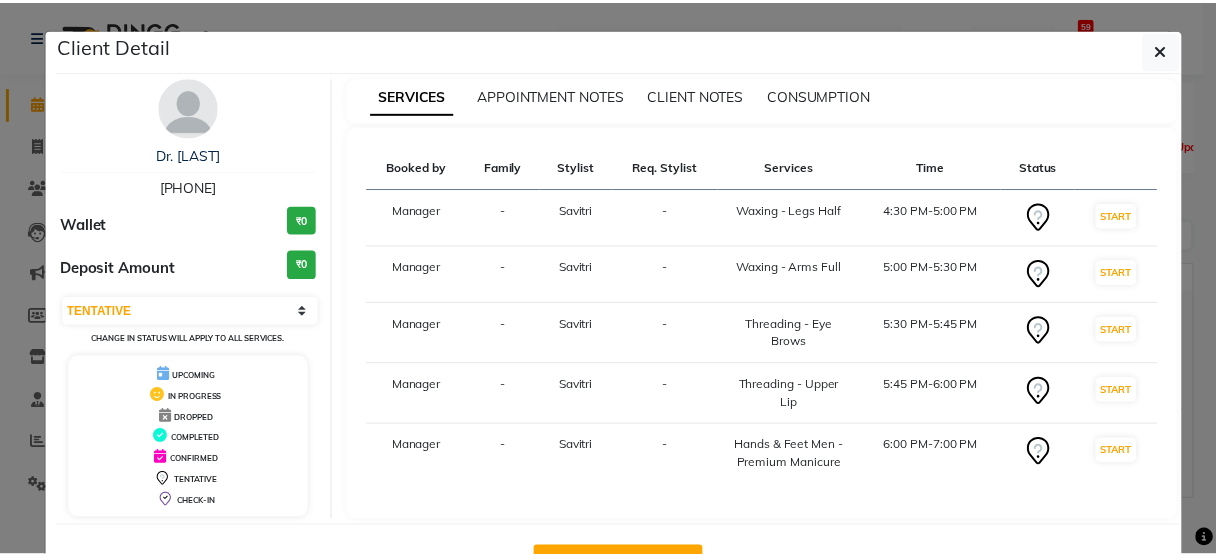 scroll, scrollTop: 67, scrollLeft: 0, axis: vertical 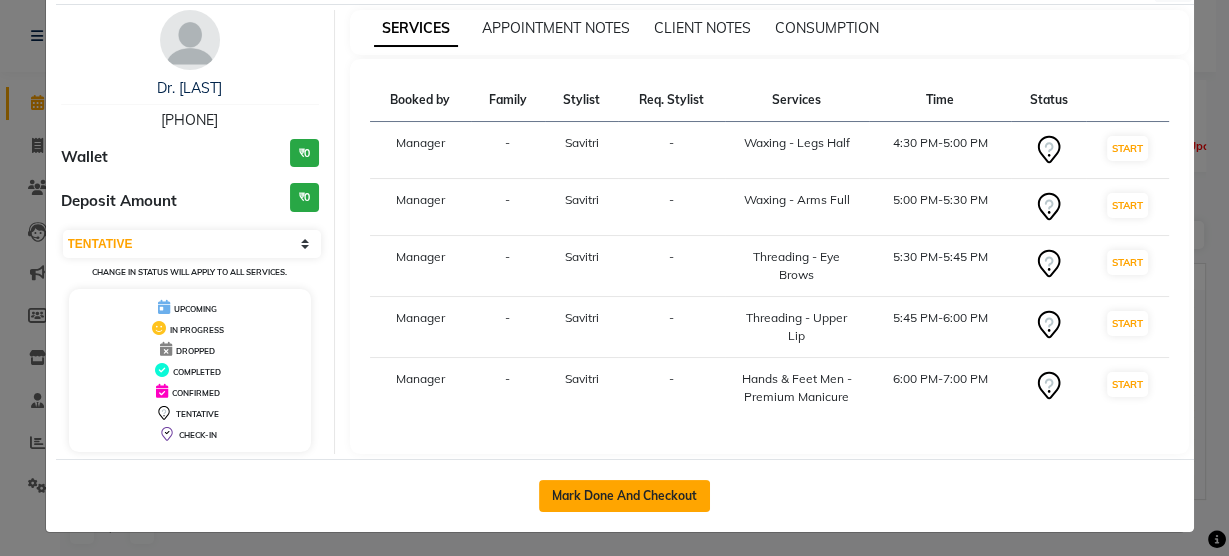 click on "Mark Done And Checkout" 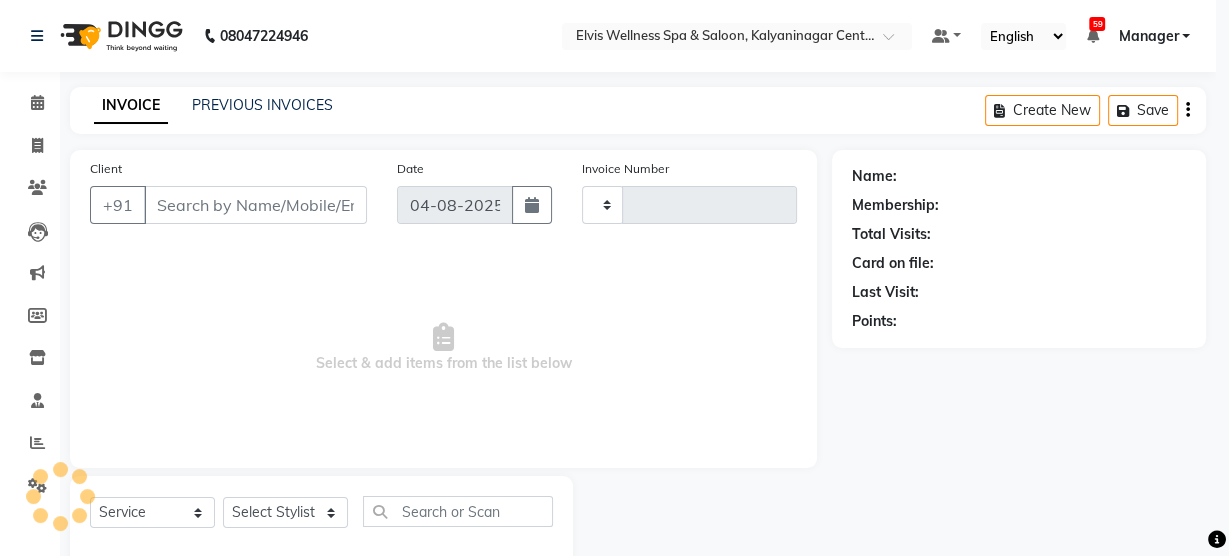 type on "2446" 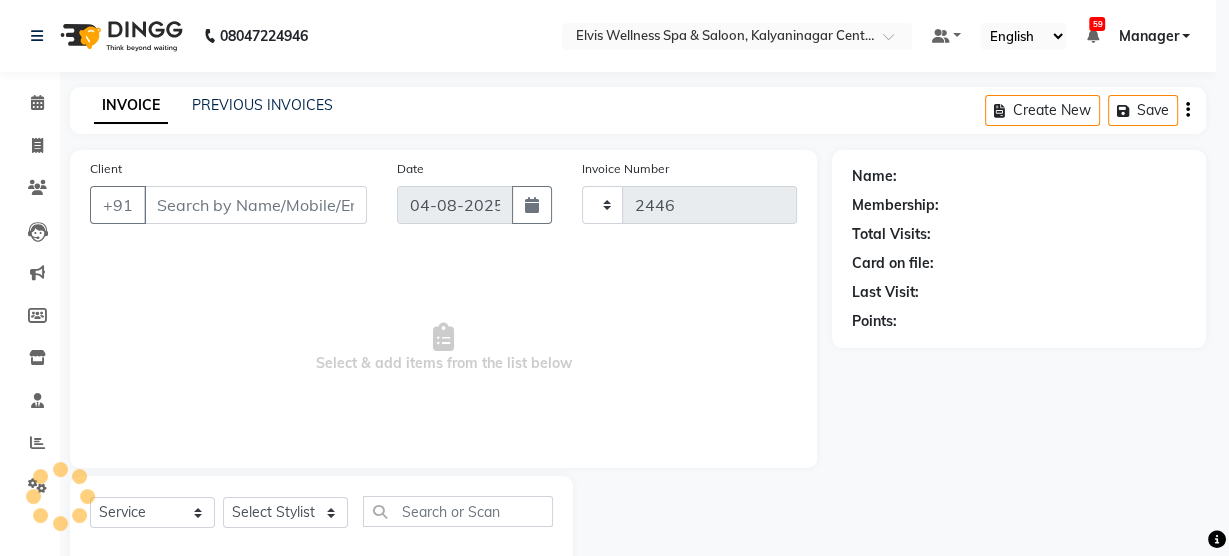 select on "5733" 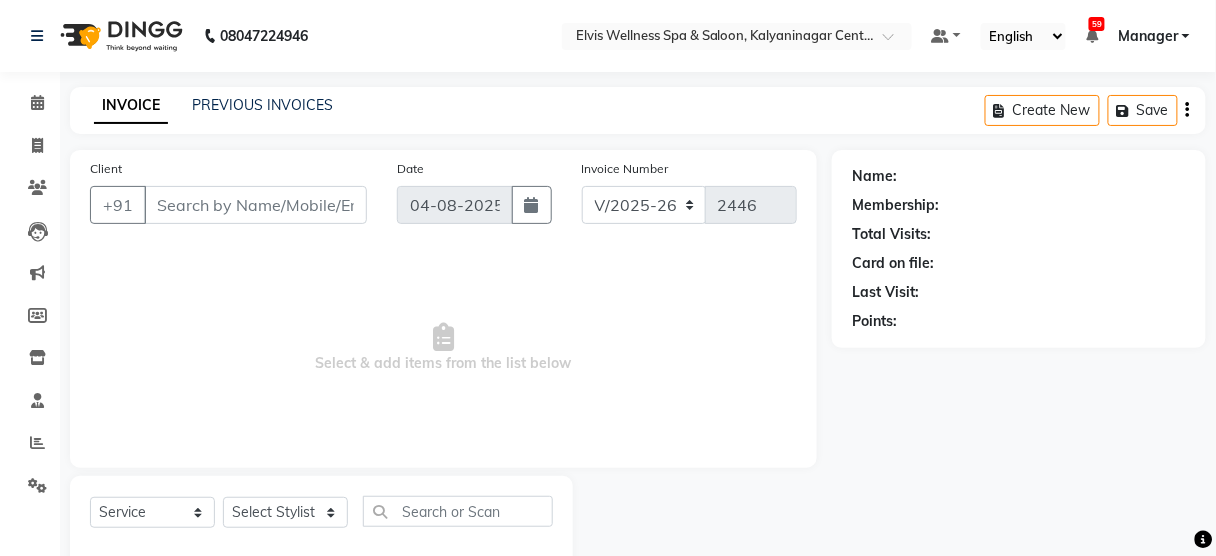 type on "[PHONE]" 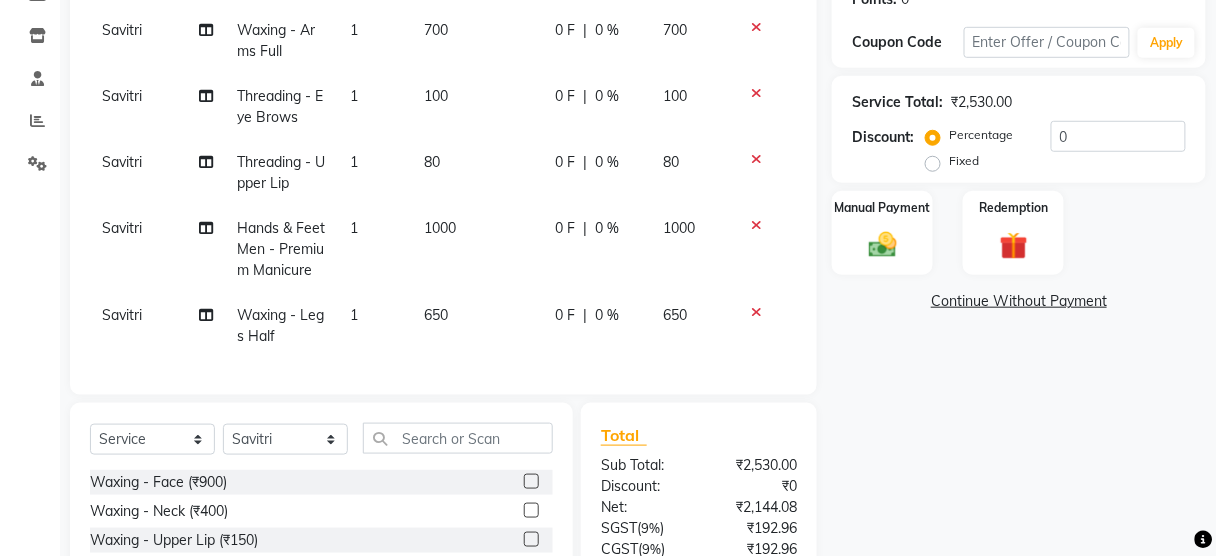 scroll, scrollTop: 332, scrollLeft: 0, axis: vertical 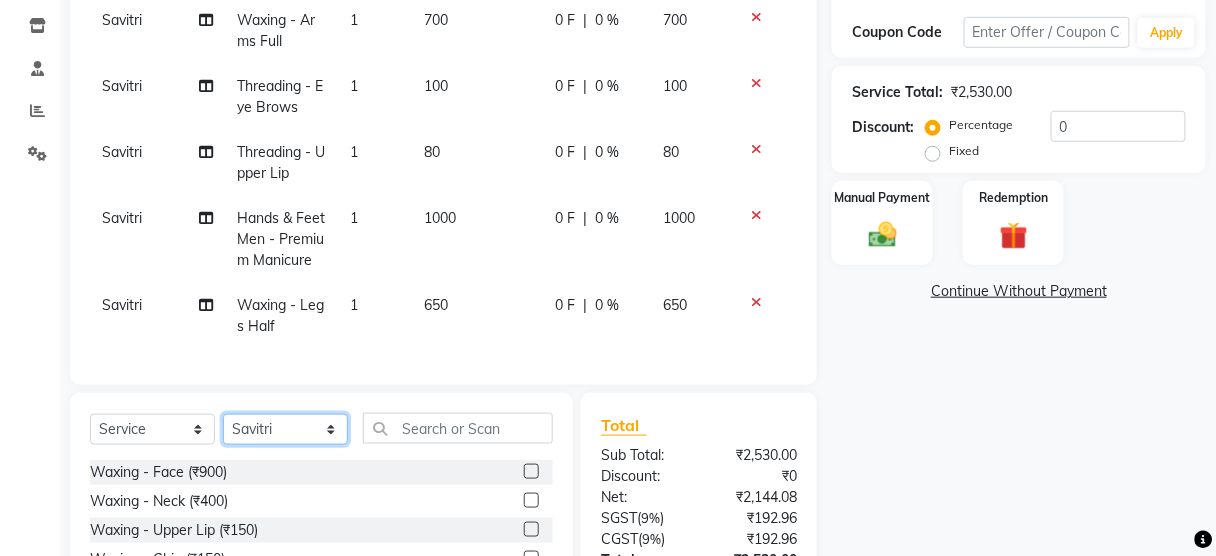click on "Select Stylist Aien Aman among Anju Anna baner staff Bepeto Bunty Chaitali Eunice Jay Katrin Khumpo kothrud staff KP staff Kundan lachu Lelen Lucy Manager Marvin Masoni mimin Ming nancy Noang Rahul RAMBO Reena Sachin sarla Savitri slita Sumitra Thon Viman nagar staff yanchen" 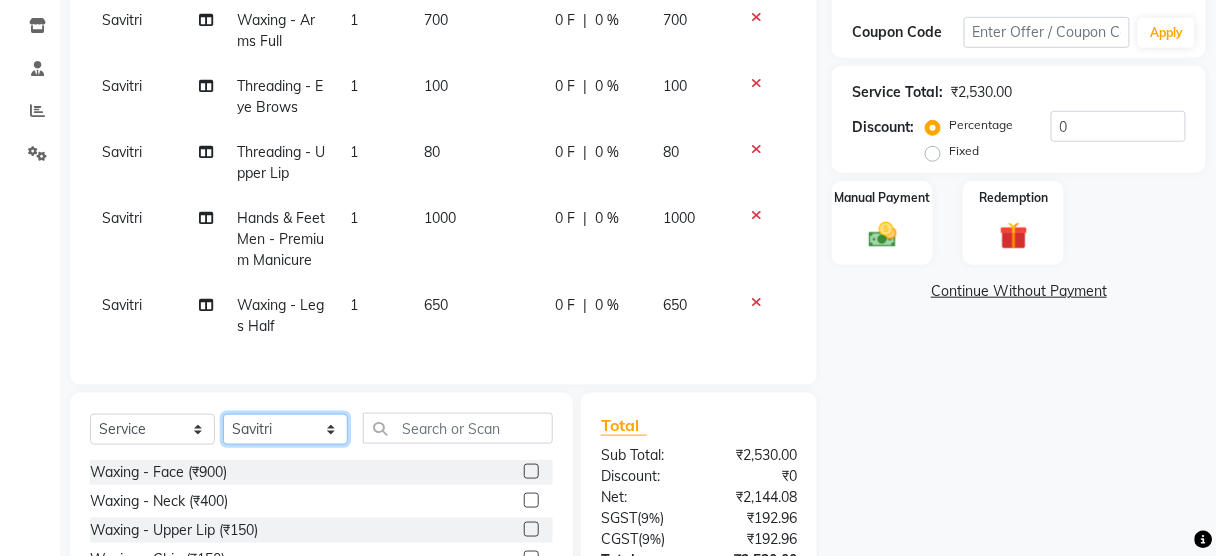 select on "59835" 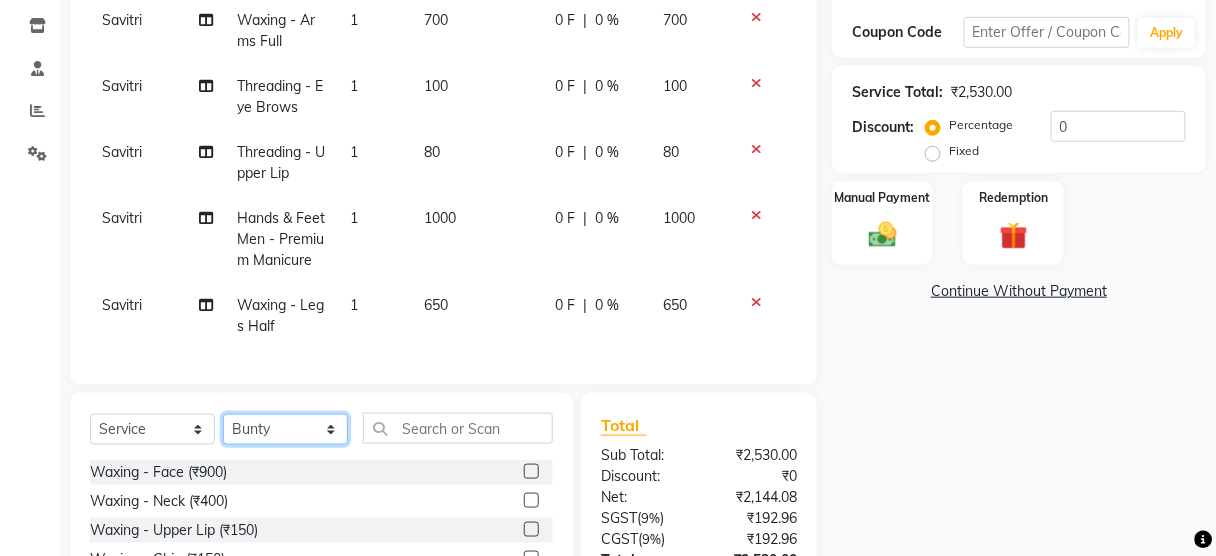 click on "Select Stylist Aien Aman among Anju Anna baner staff Bepeto Bunty Chaitali Eunice Jay Katrin Khumpo kothrud staff KP staff Kundan lachu Lelen Lucy Manager Marvin Masoni mimin Ming nancy Noang Rahul RAMBO Reena Sachin sarla Savitri slita Sumitra Thon Viman nagar staff yanchen" 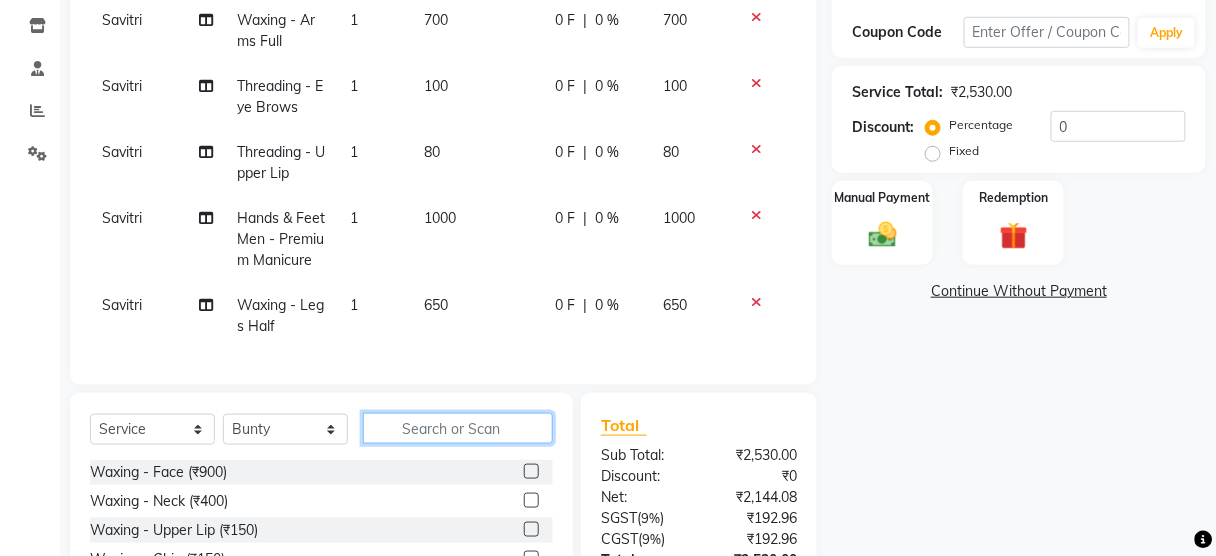 click 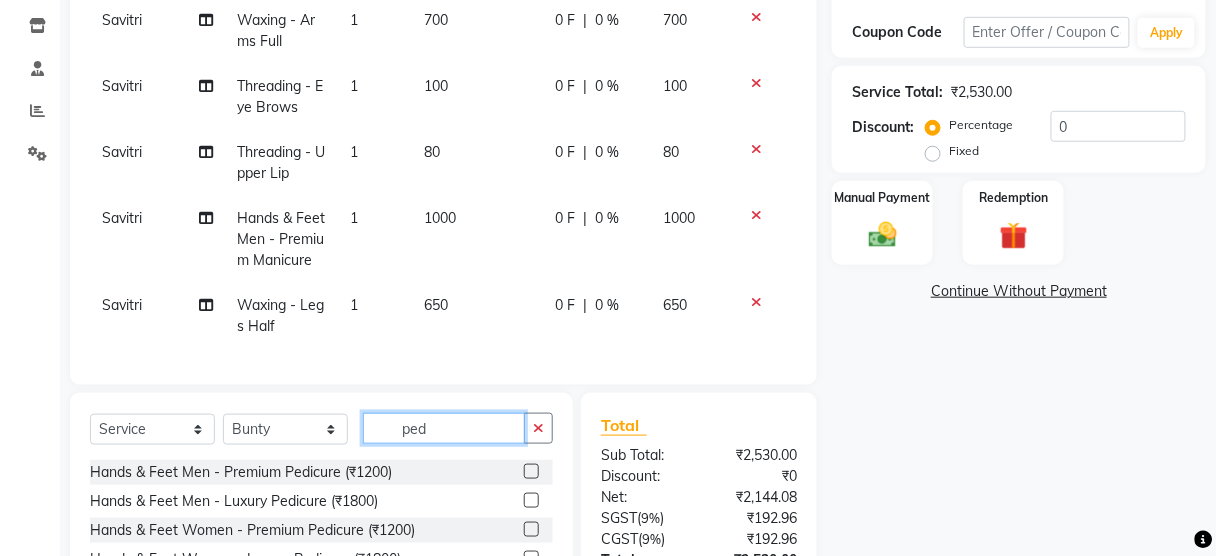 type on "ped" 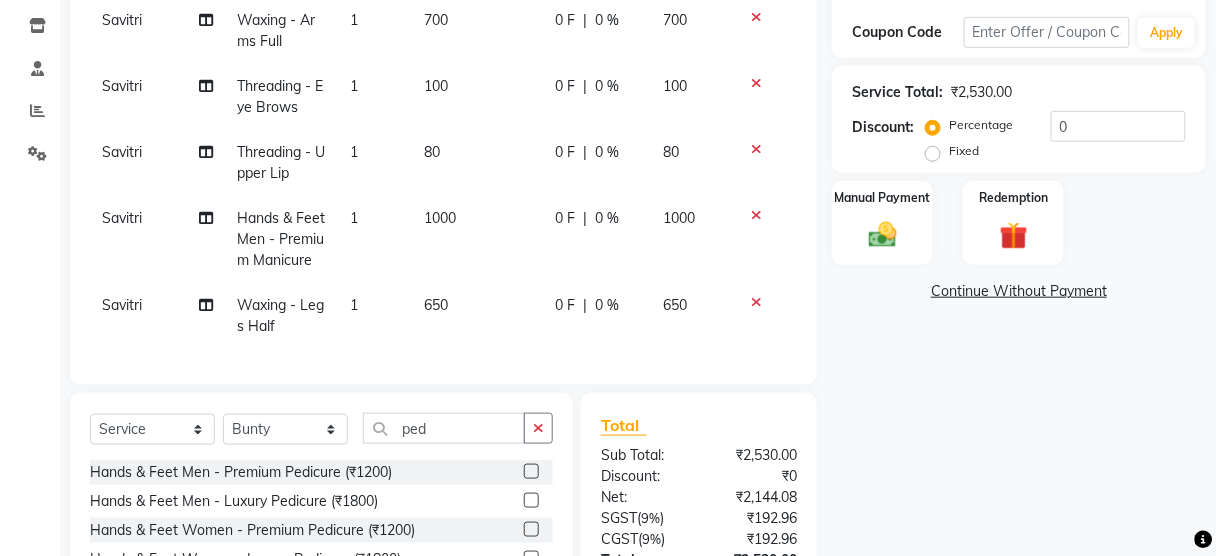 click 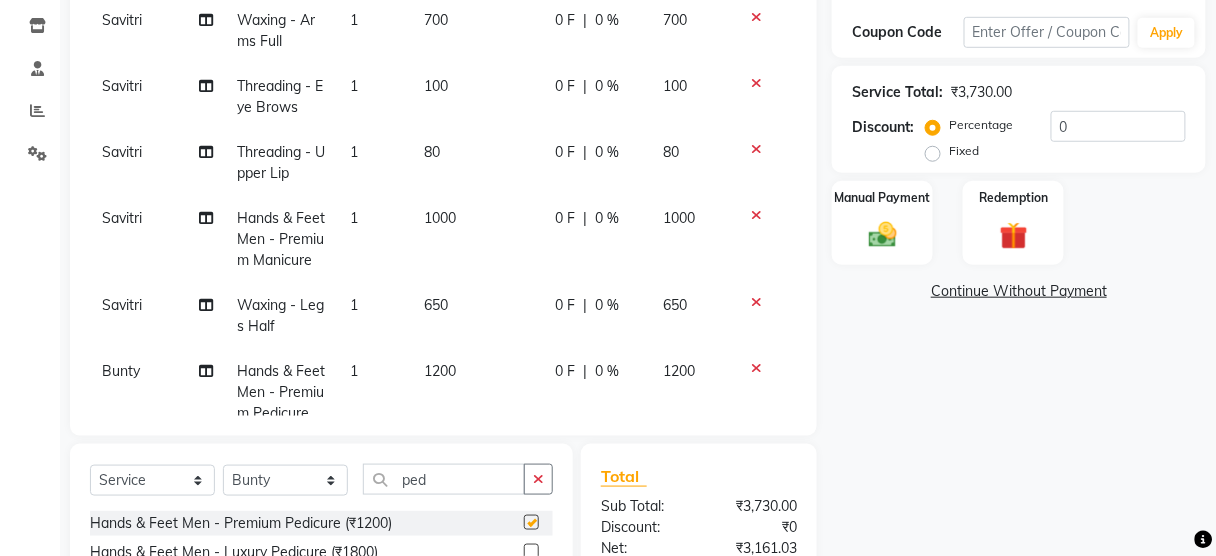 checkbox on "false" 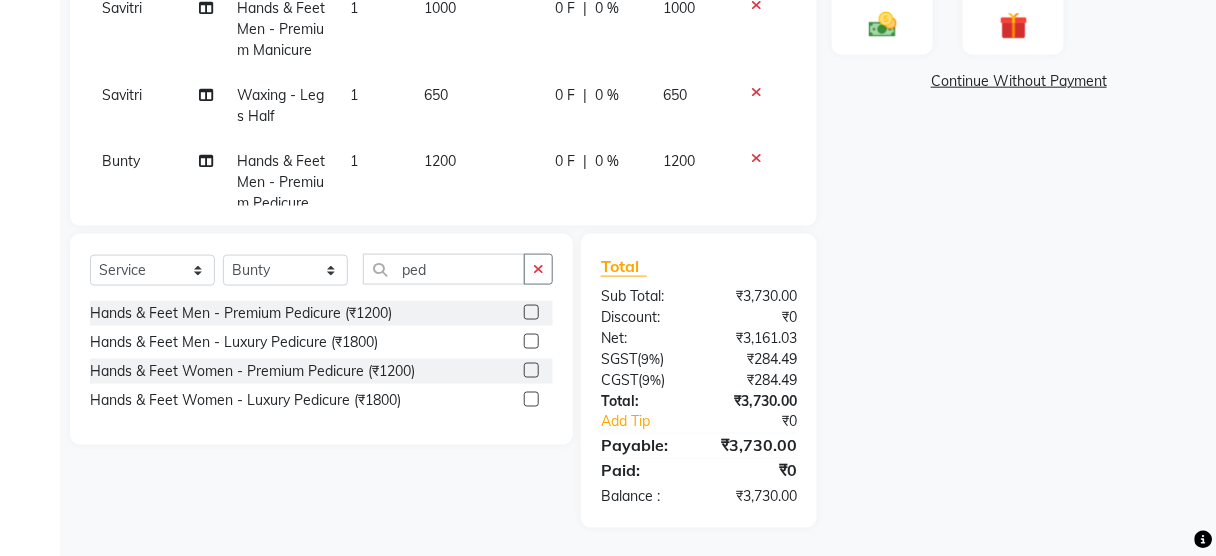 scroll, scrollTop: 356, scrollLeft: 0, axis: vertical 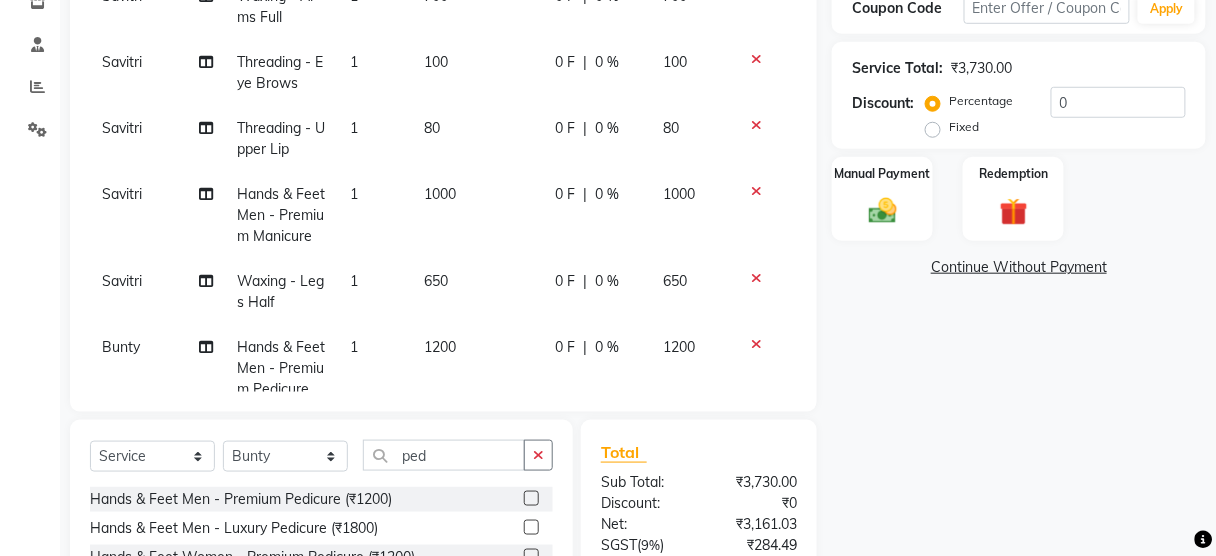 click on "Fixed" 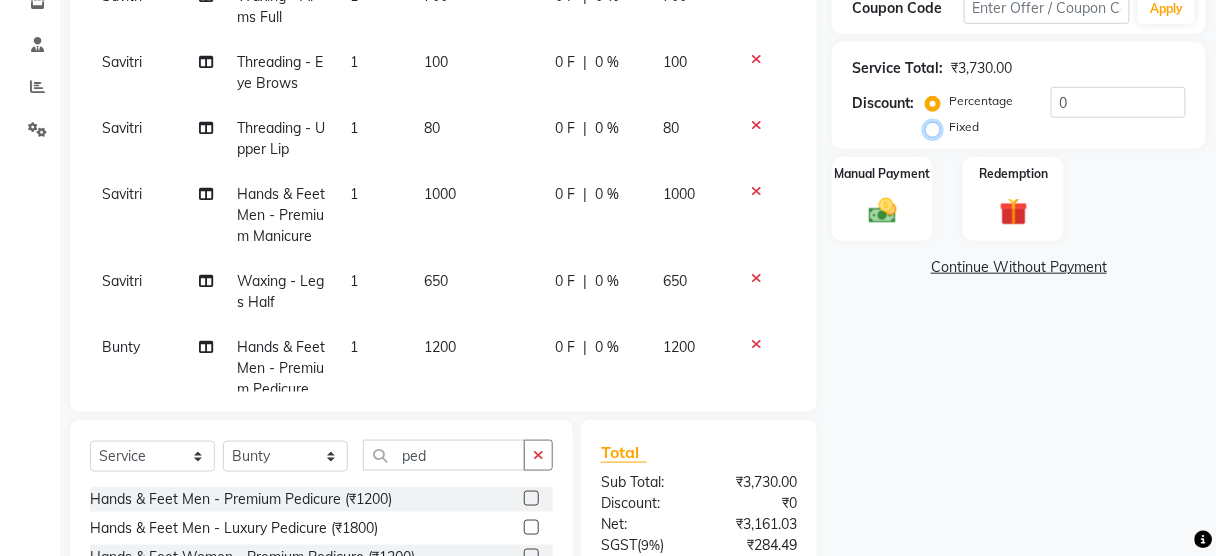 click on "Fixed" at bounding box center (937, 127) 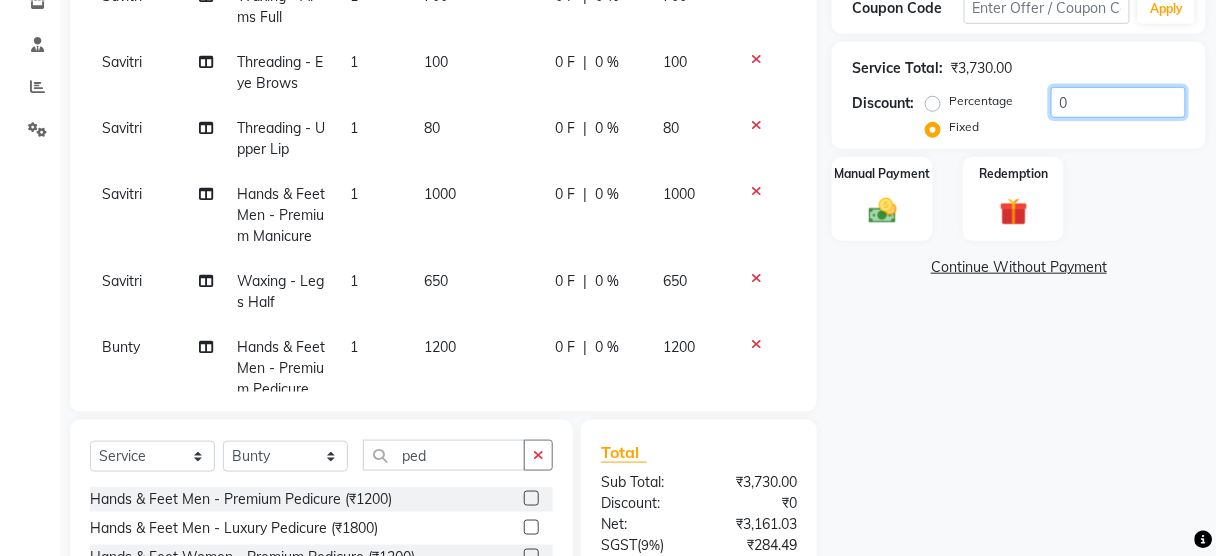 click on "0" 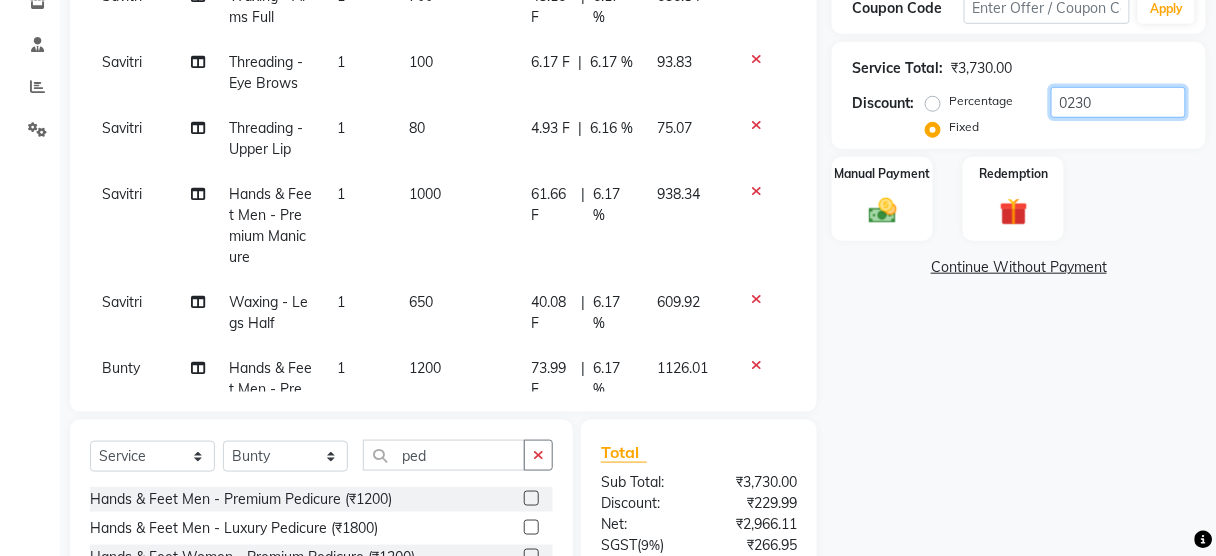 scroll, scrollTop: 542, scrollLeft: 0, axis: vertical 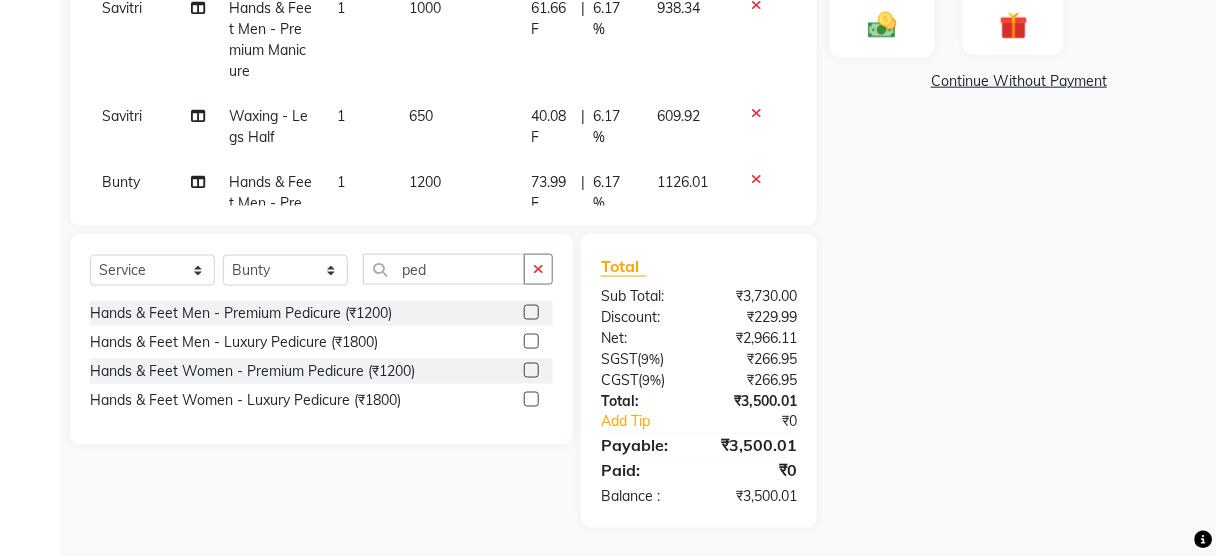 type on "0230" 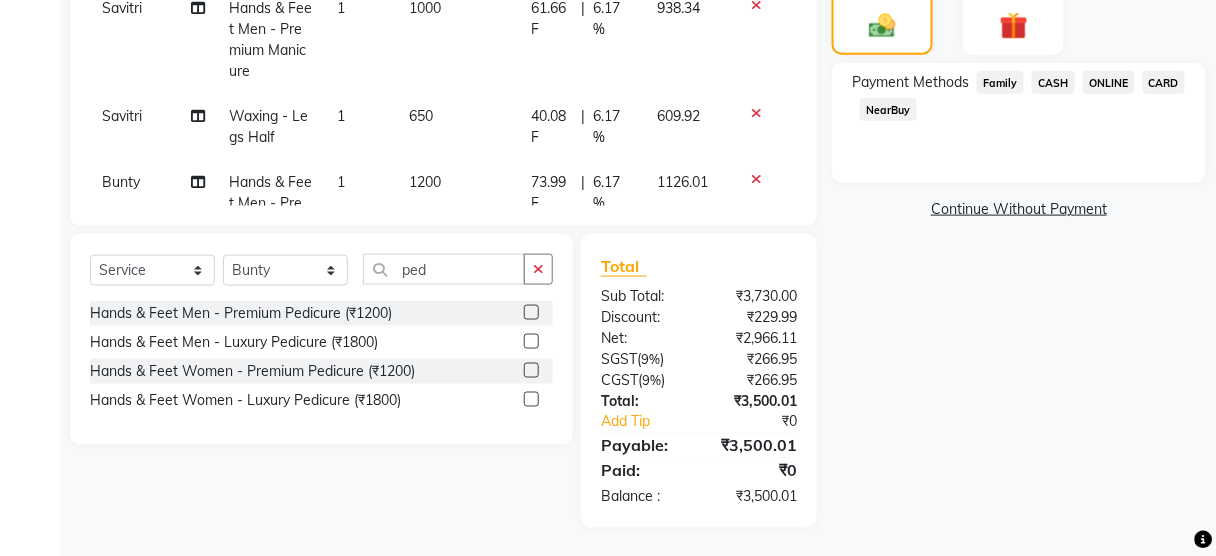 click on "CASH" 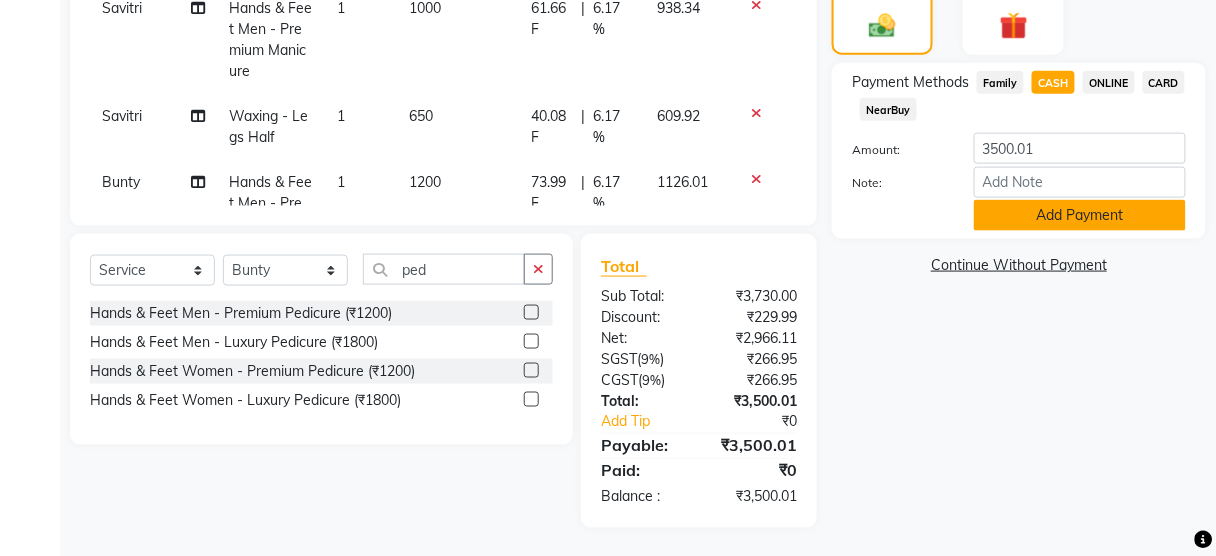 click on "Add Payment" 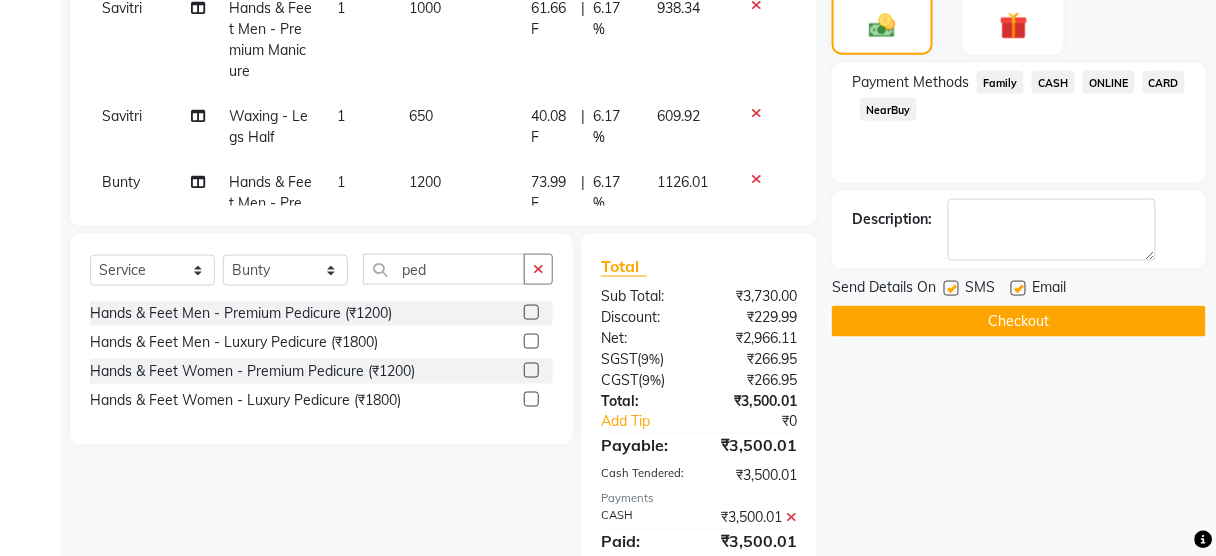 click 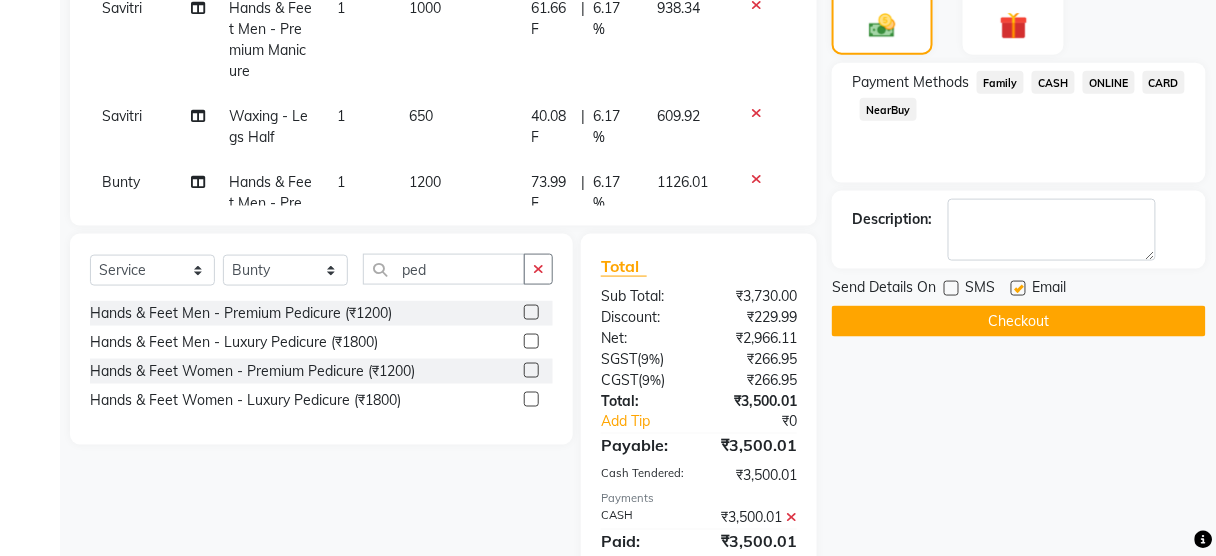 click on "Checkout" 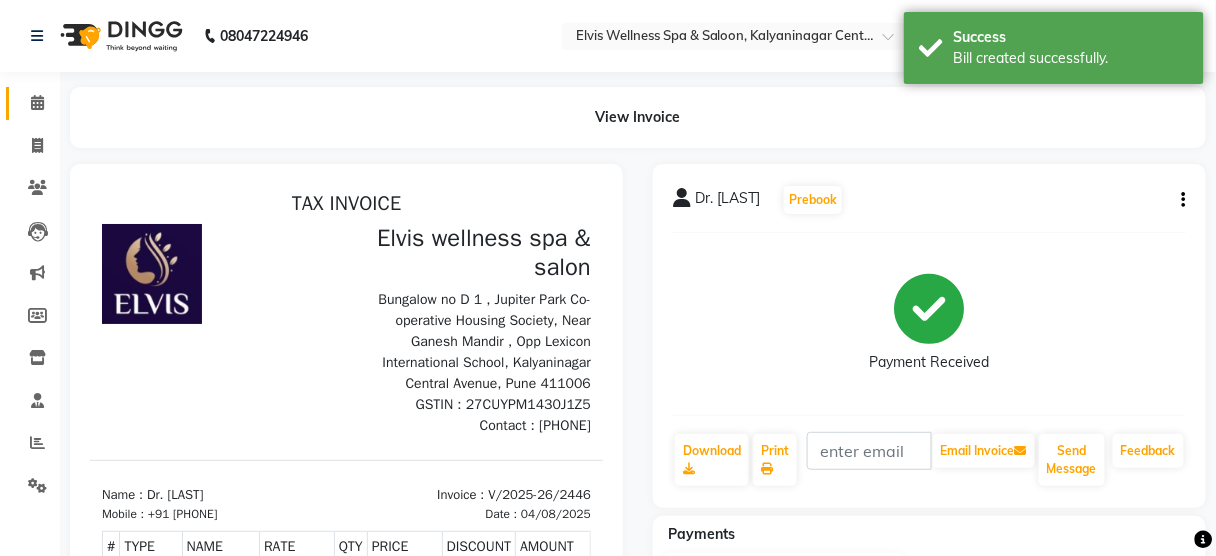 scroll, scrollTop: 0, scrollLeft: 0, axis: both 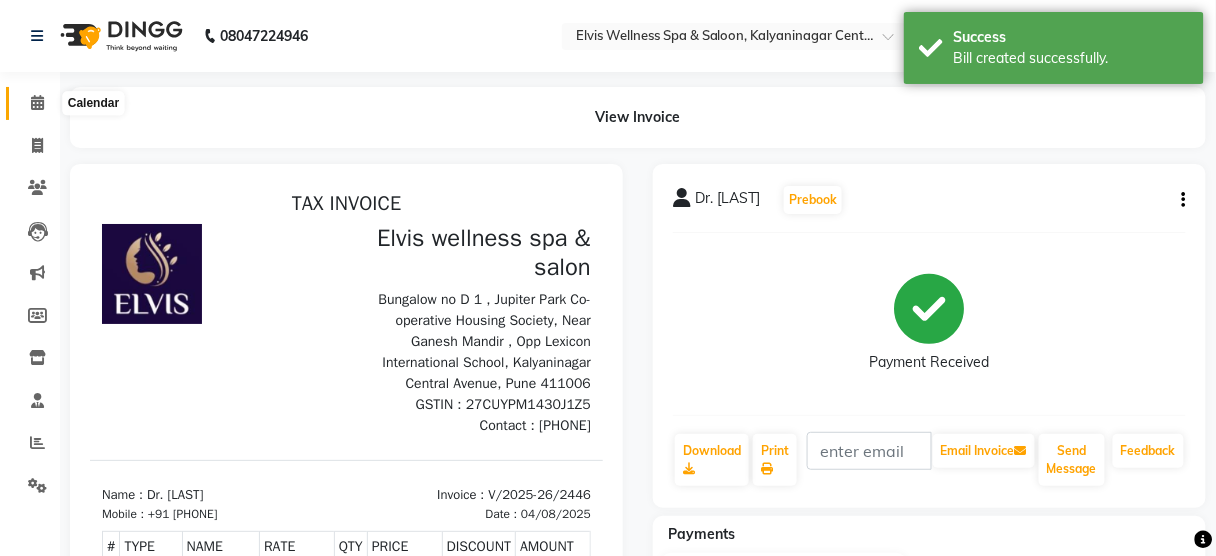 click 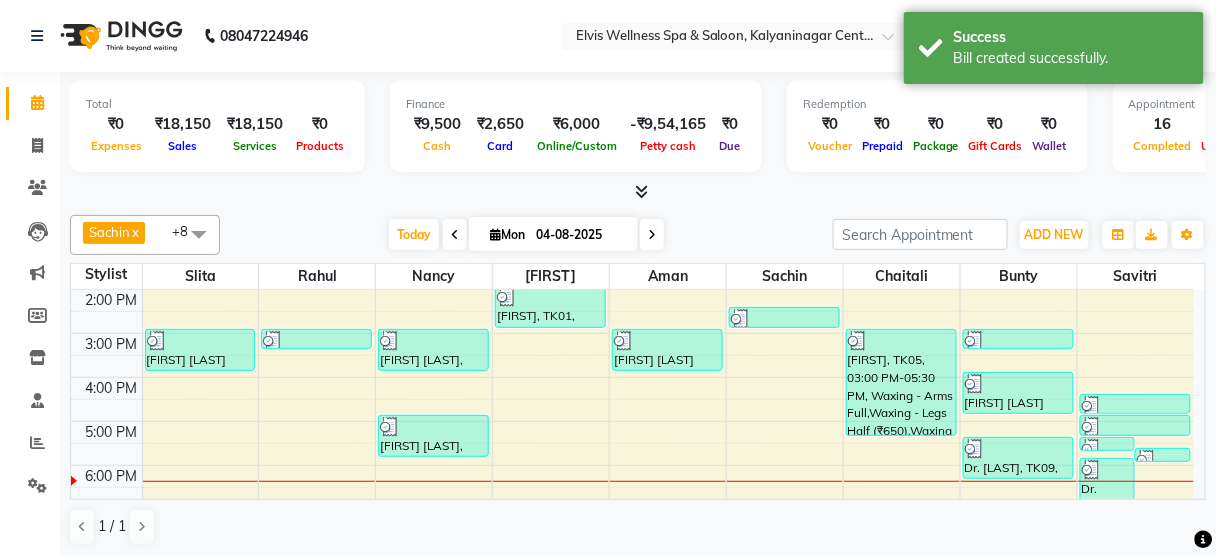 scroll, scrollTop: 395, scrollLeft: 0, axis: vertical 